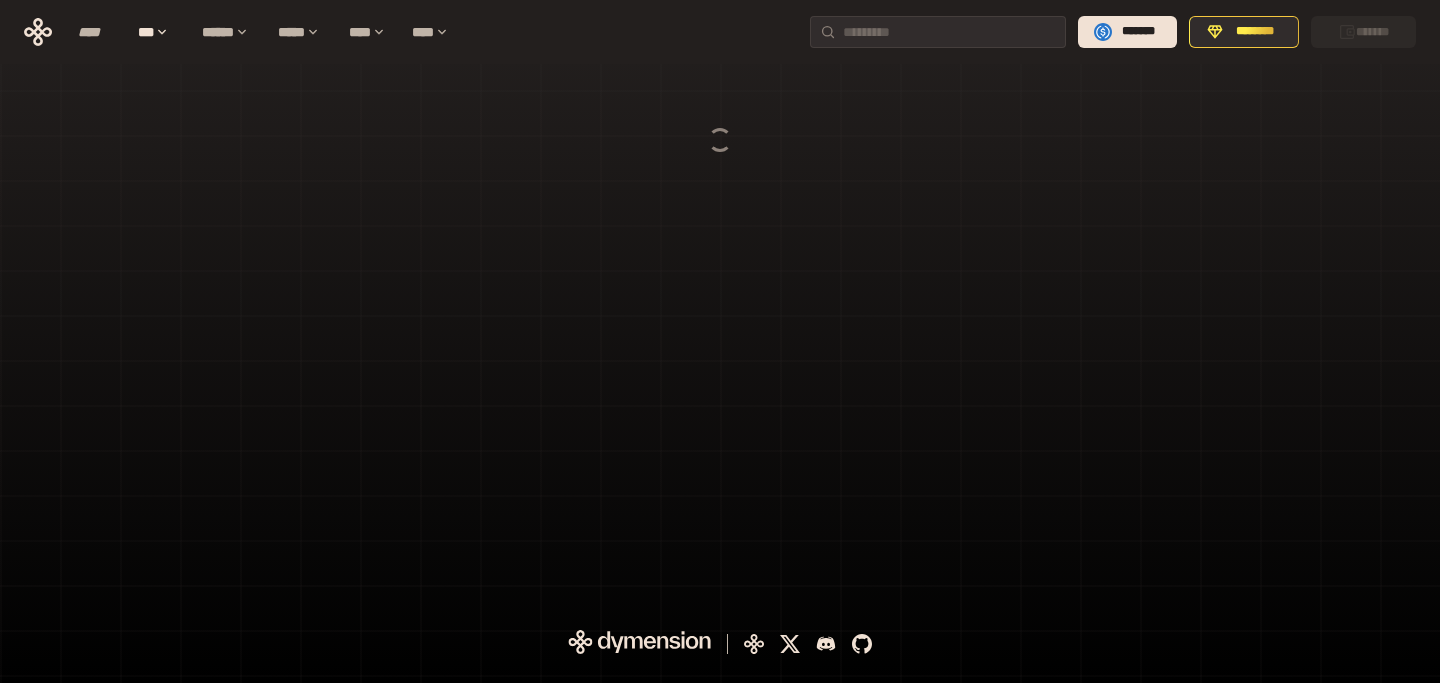 scroll, scrollTop: 0, scrollLeft: 0, axis: both 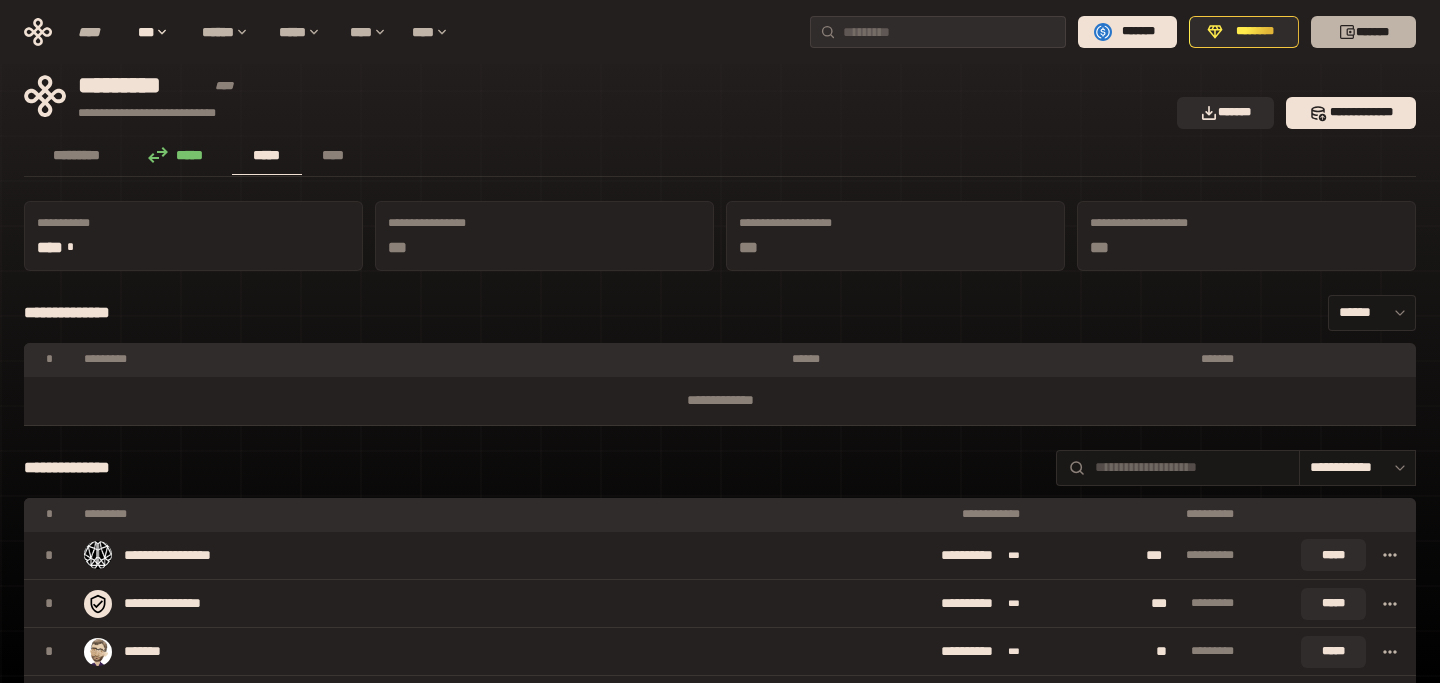 click on "*******" at bounding box center [1363, 32] 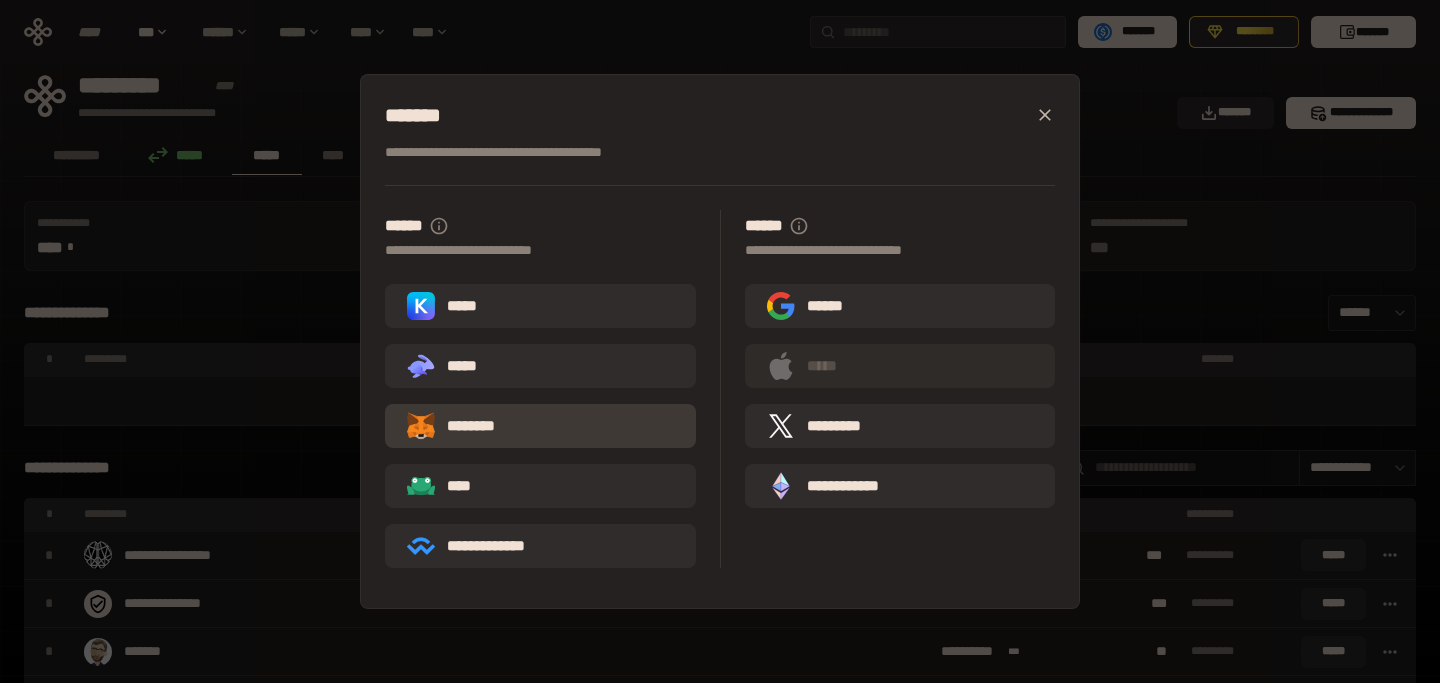 click on "********" at bounding box center (540, 426) 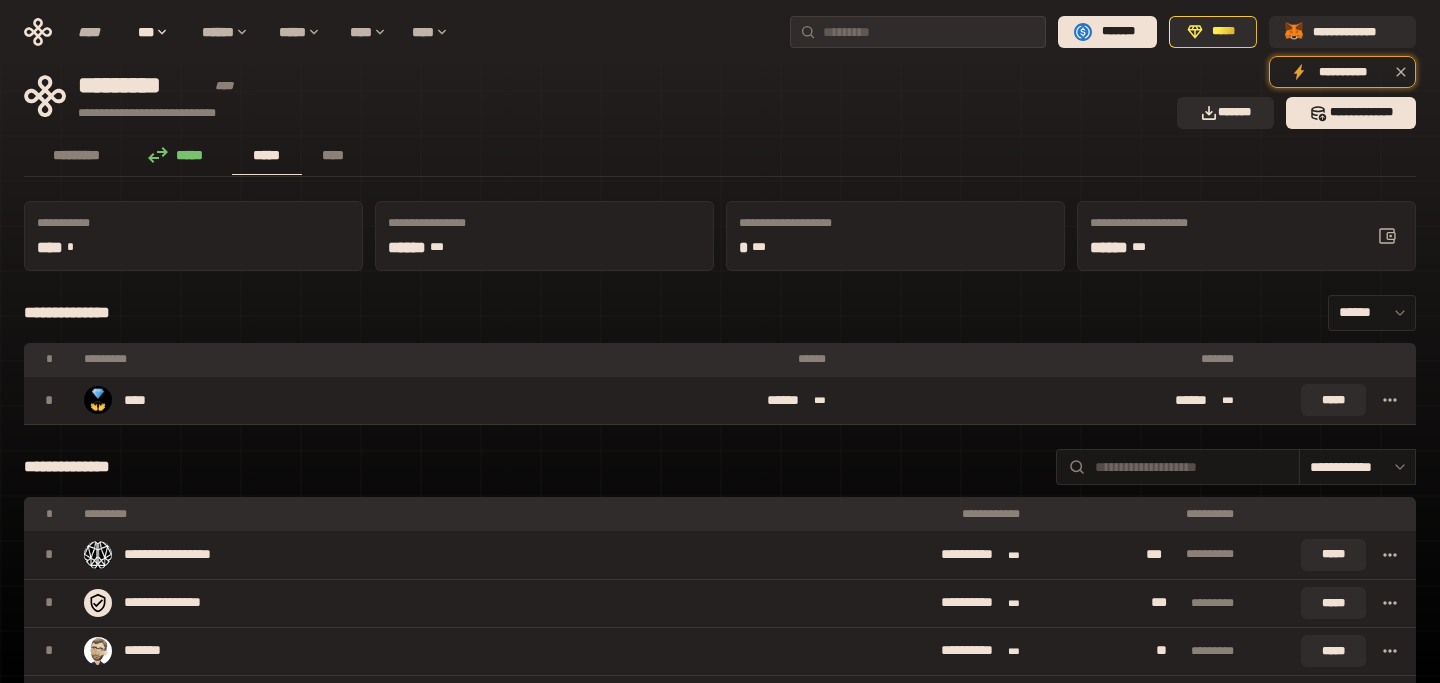 click on "*****" at bounding box center (181, 155) 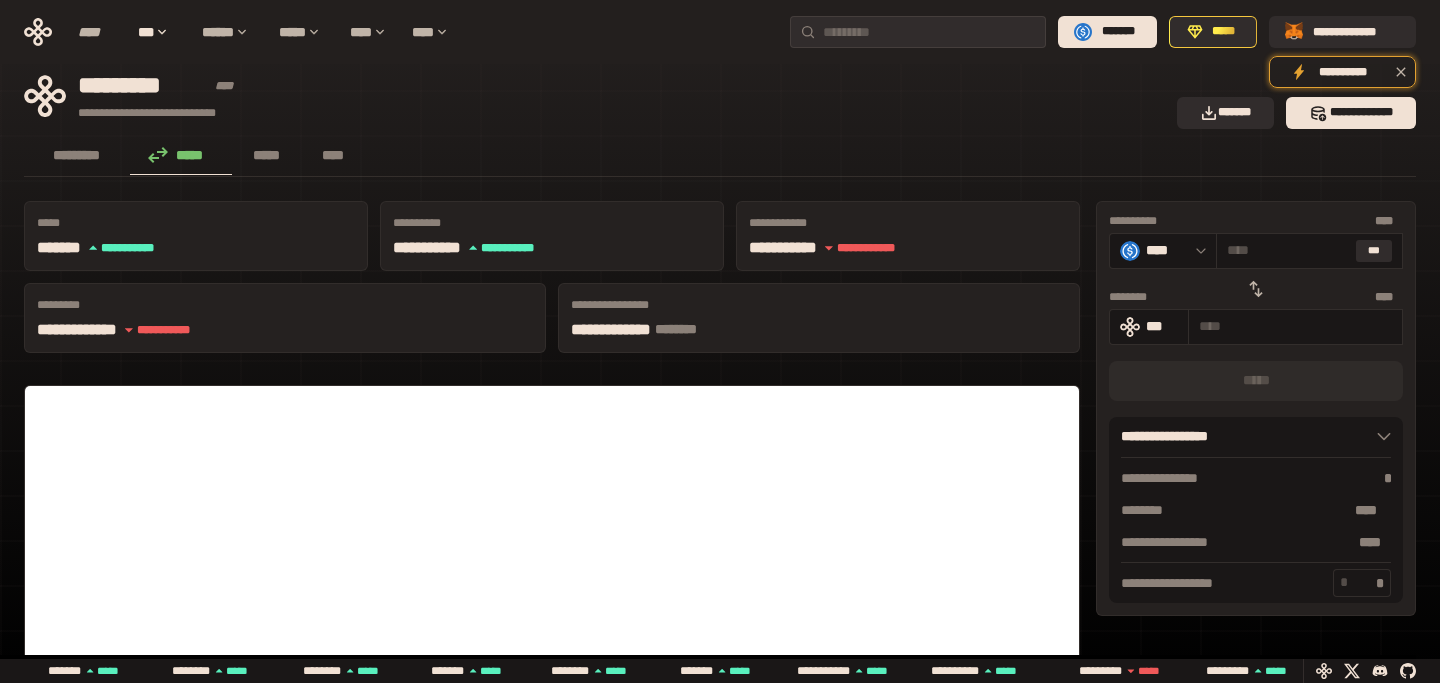 click 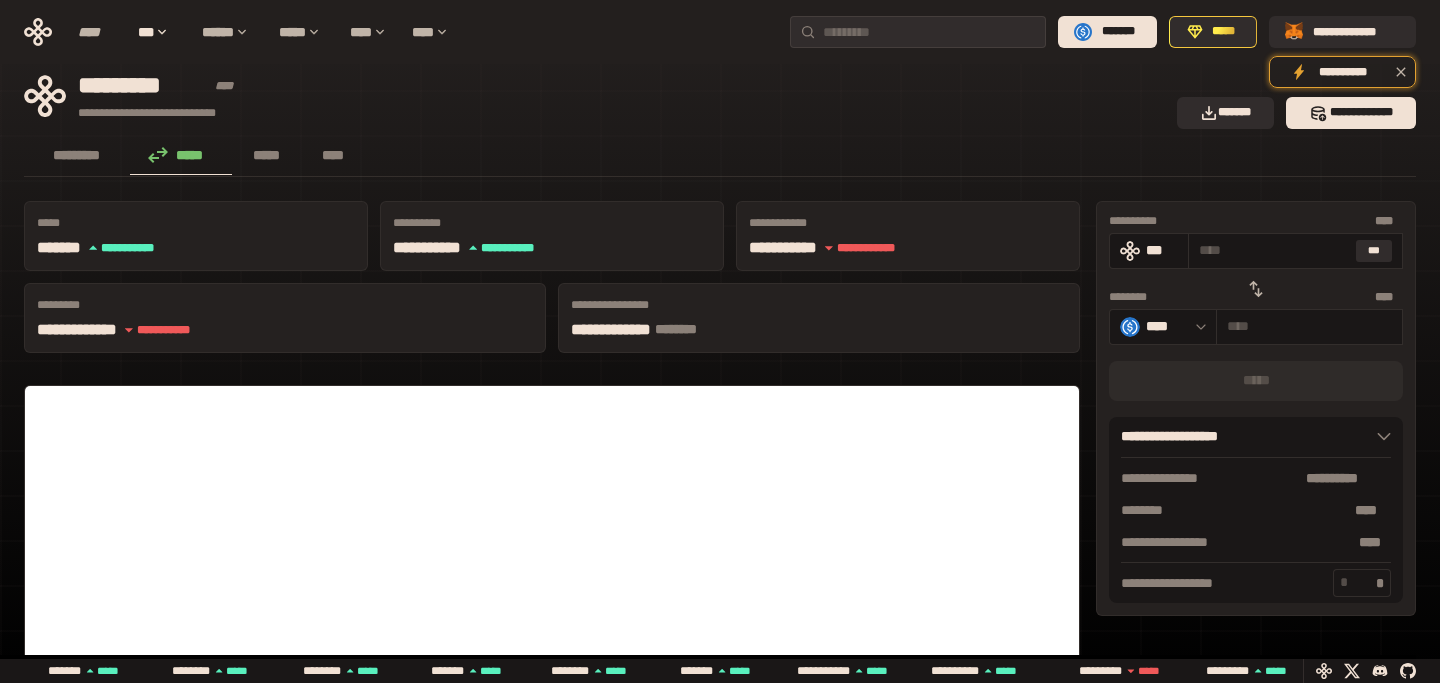 type 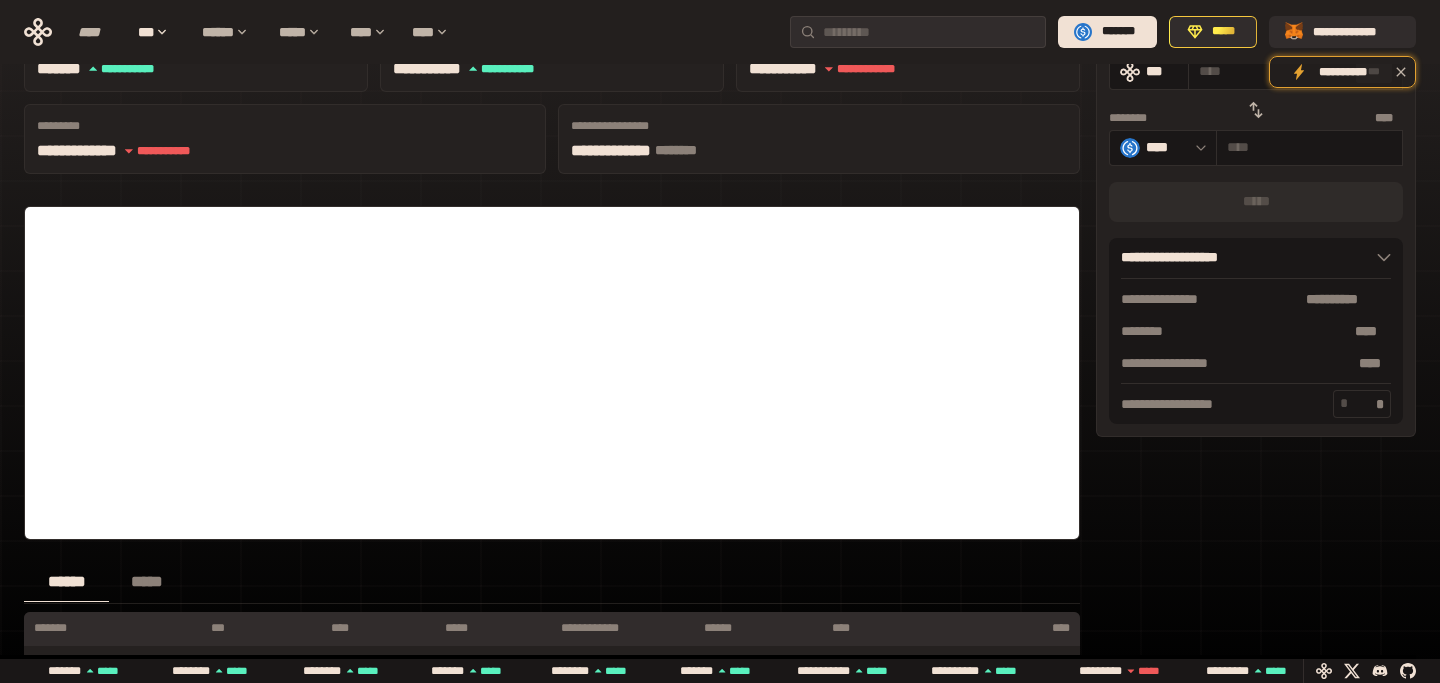 scroll, scrollTop: 0, scrollLeft: 0, axis: both 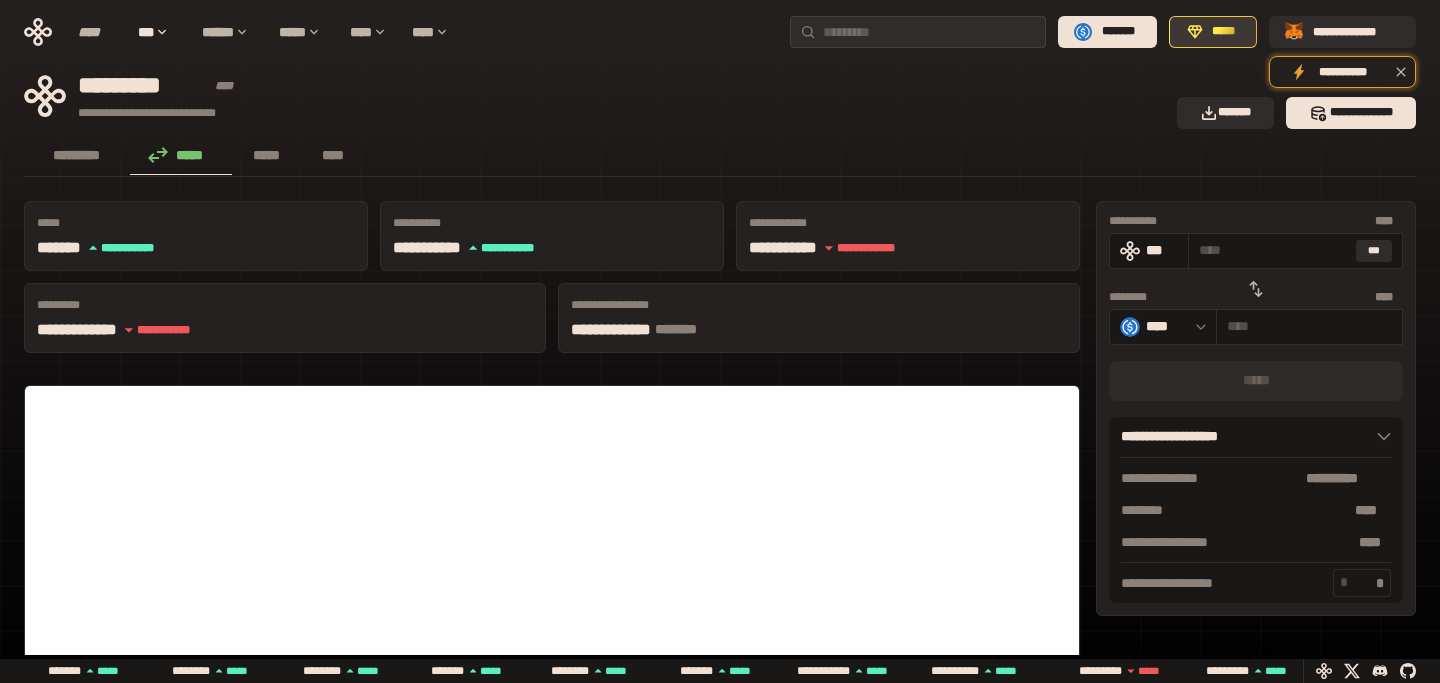 click on "*****" at bounding box center [1213, 32] 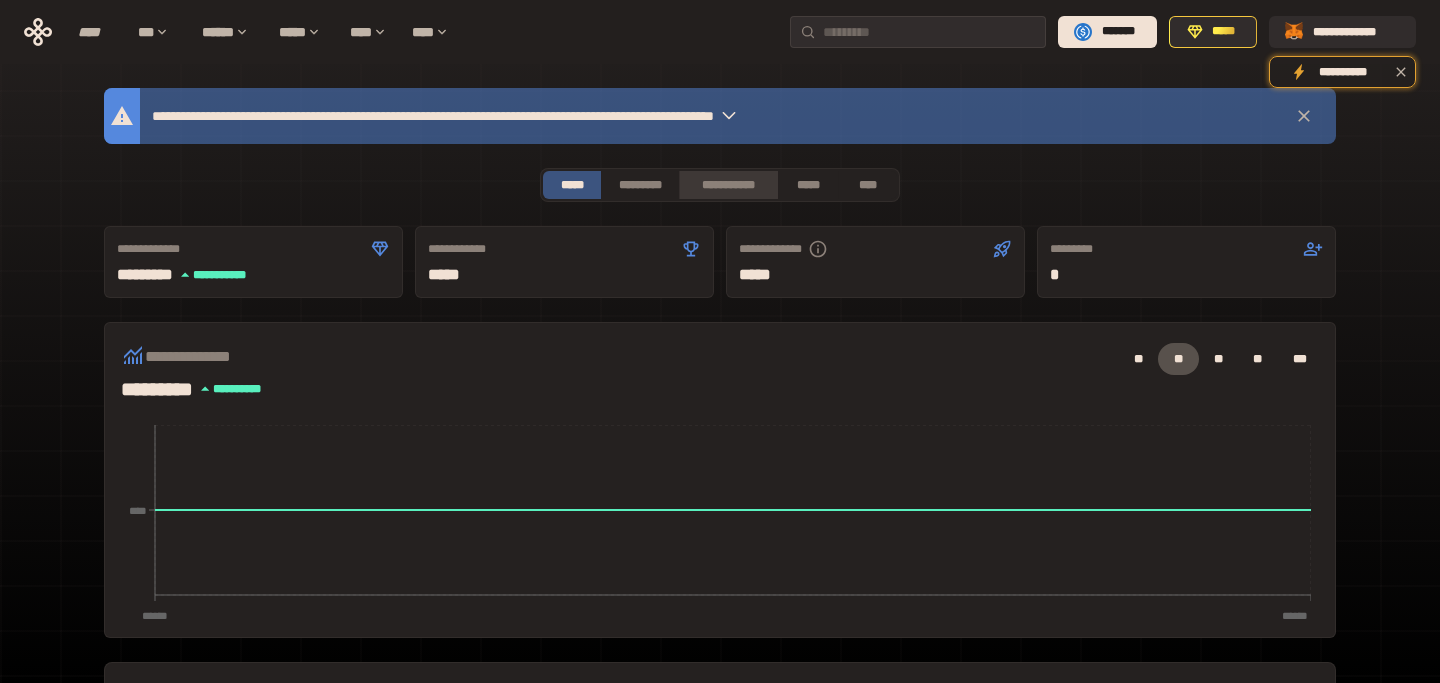 click on "**********" at bounding box center (728, 185) 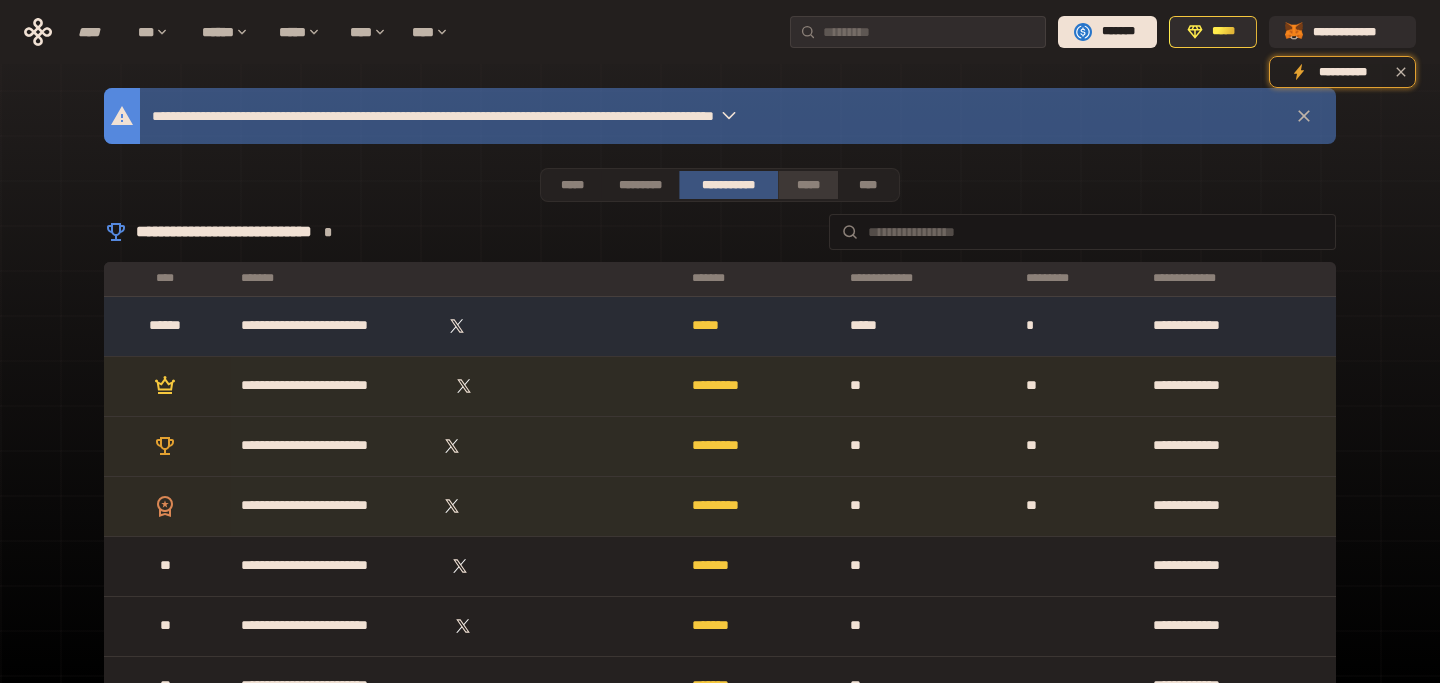 click on "*****" at bounding box center [807, 185] 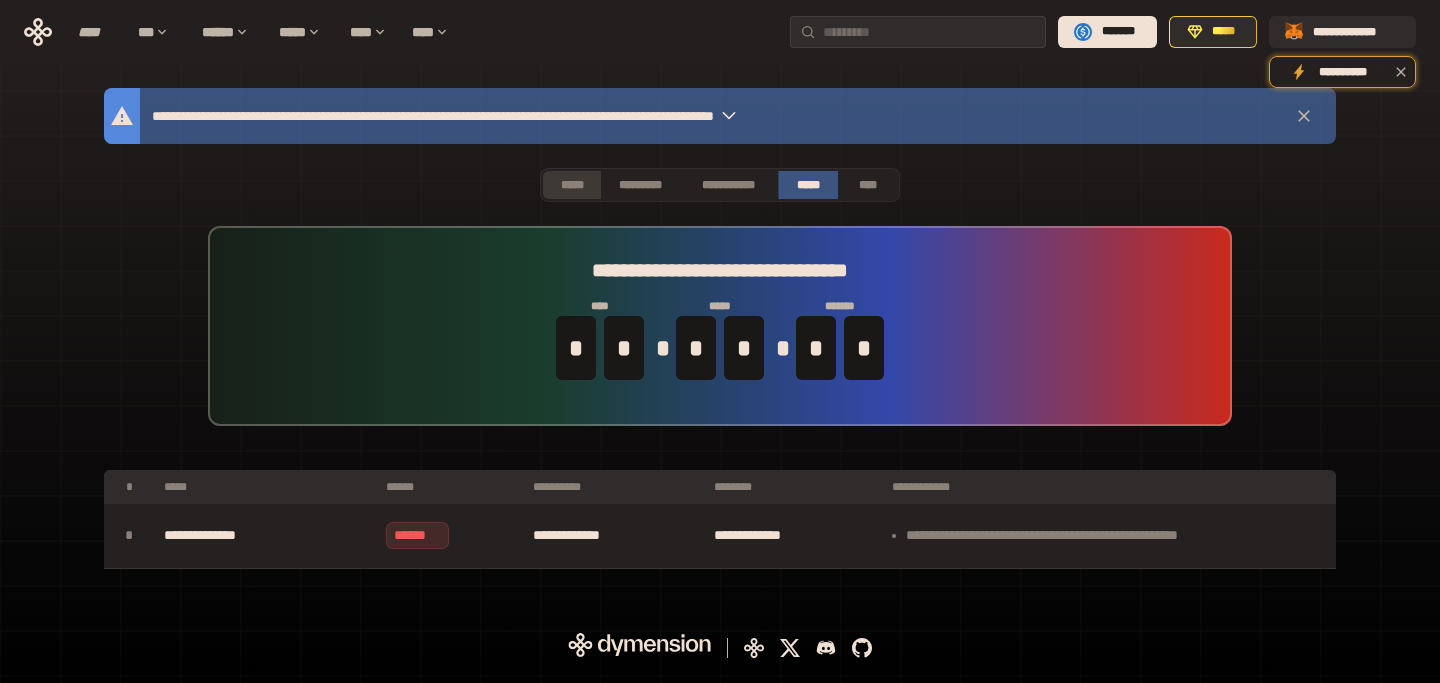 click on "*****" at bounding box center [572, 185] 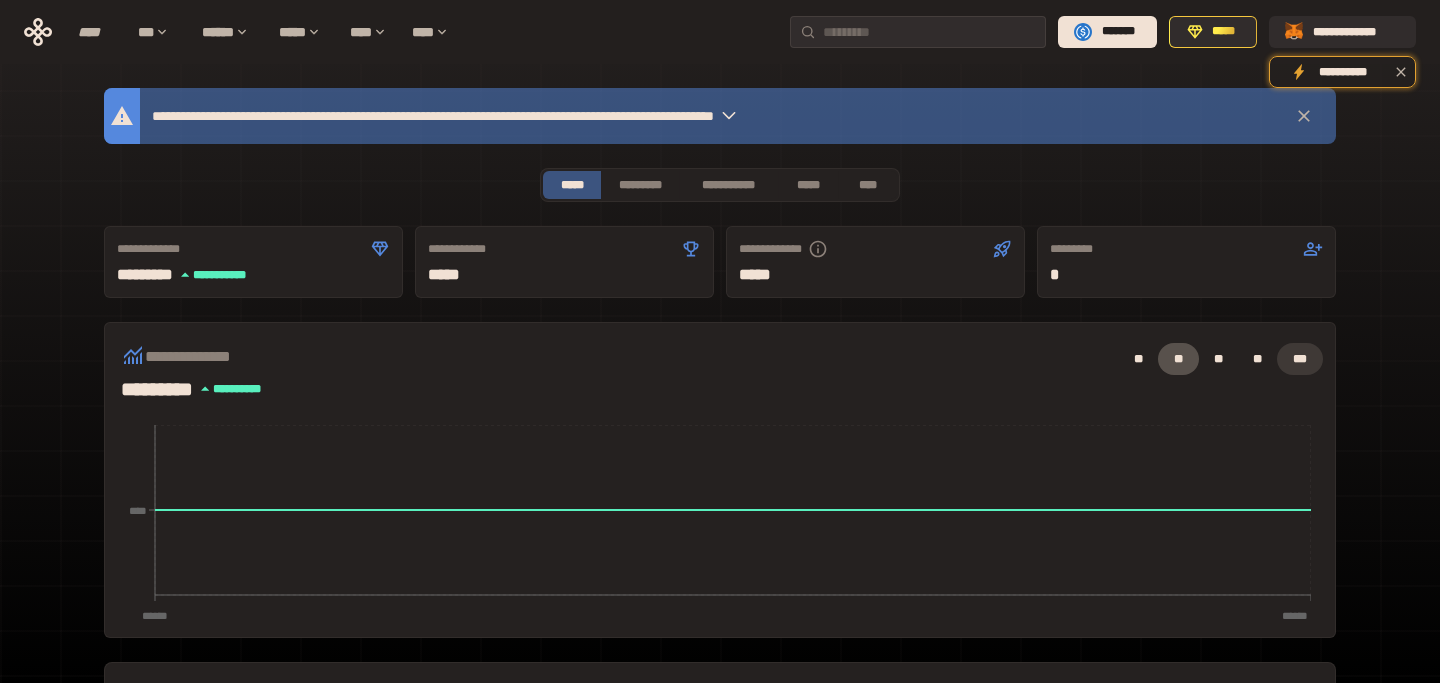 click on "***" at bounding box center [1300, 359] 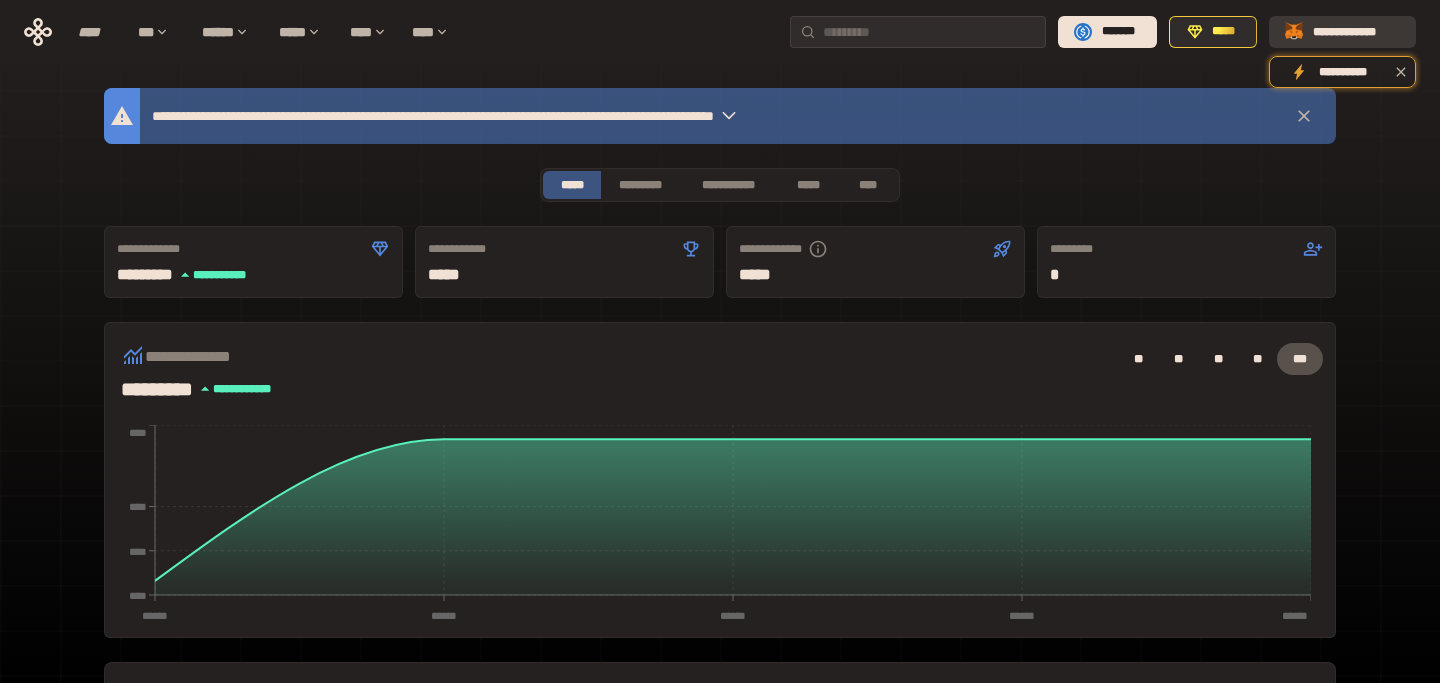 click on "**********" at bounding box center [1356, 32] 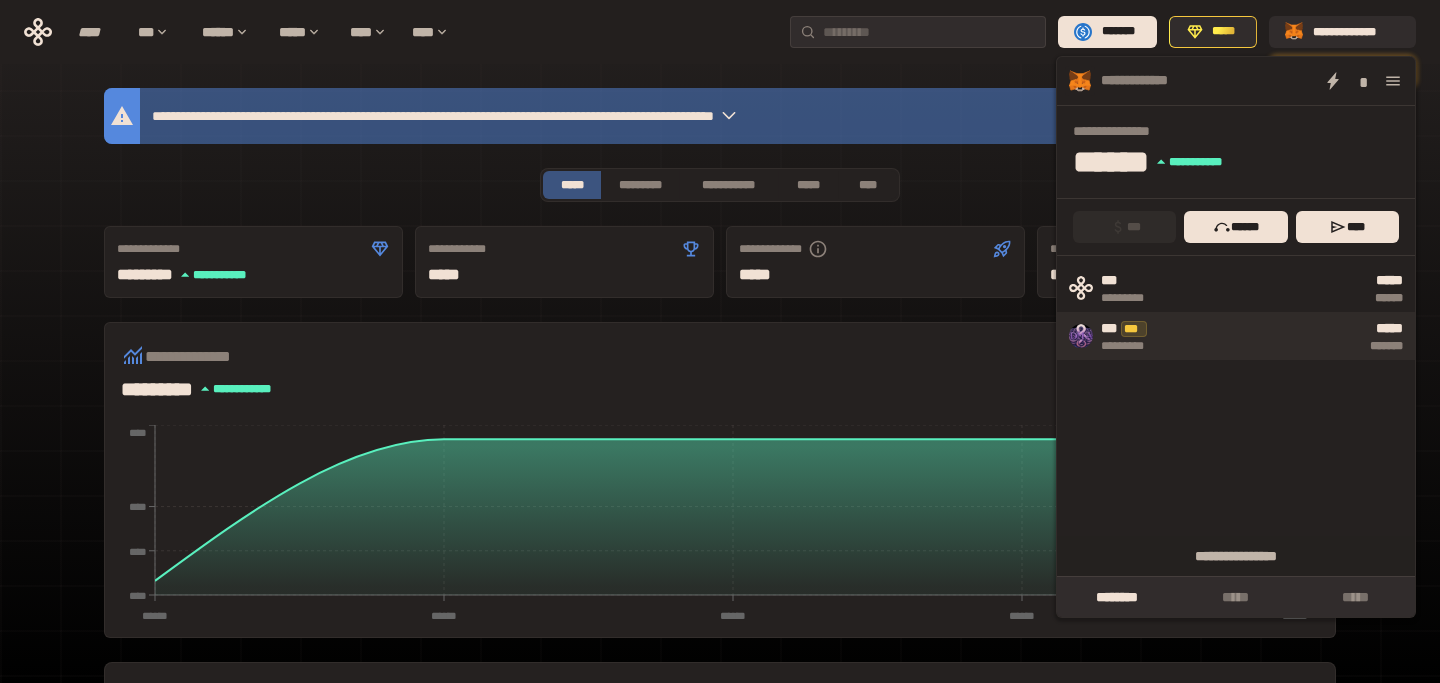click on "*******" at bounding box center (1288, 346) 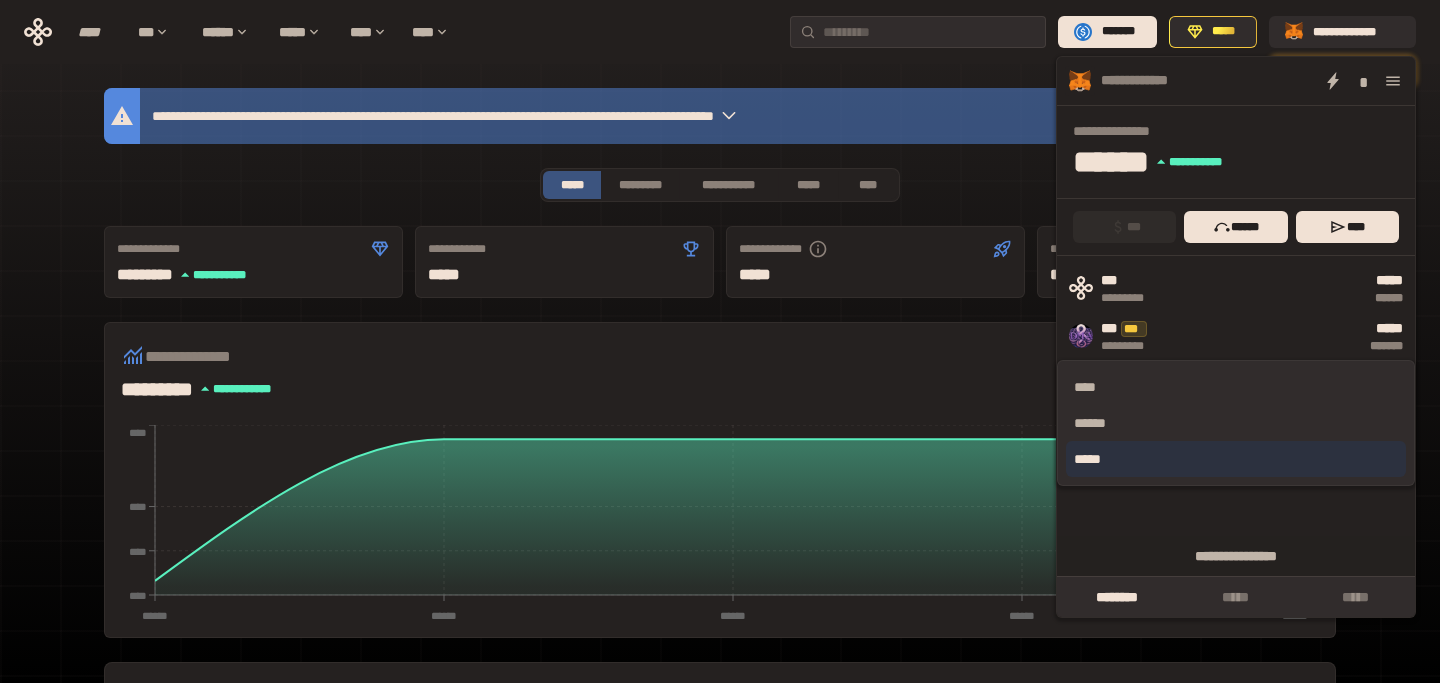 click on "*****" at bounding box center [1236, 459] 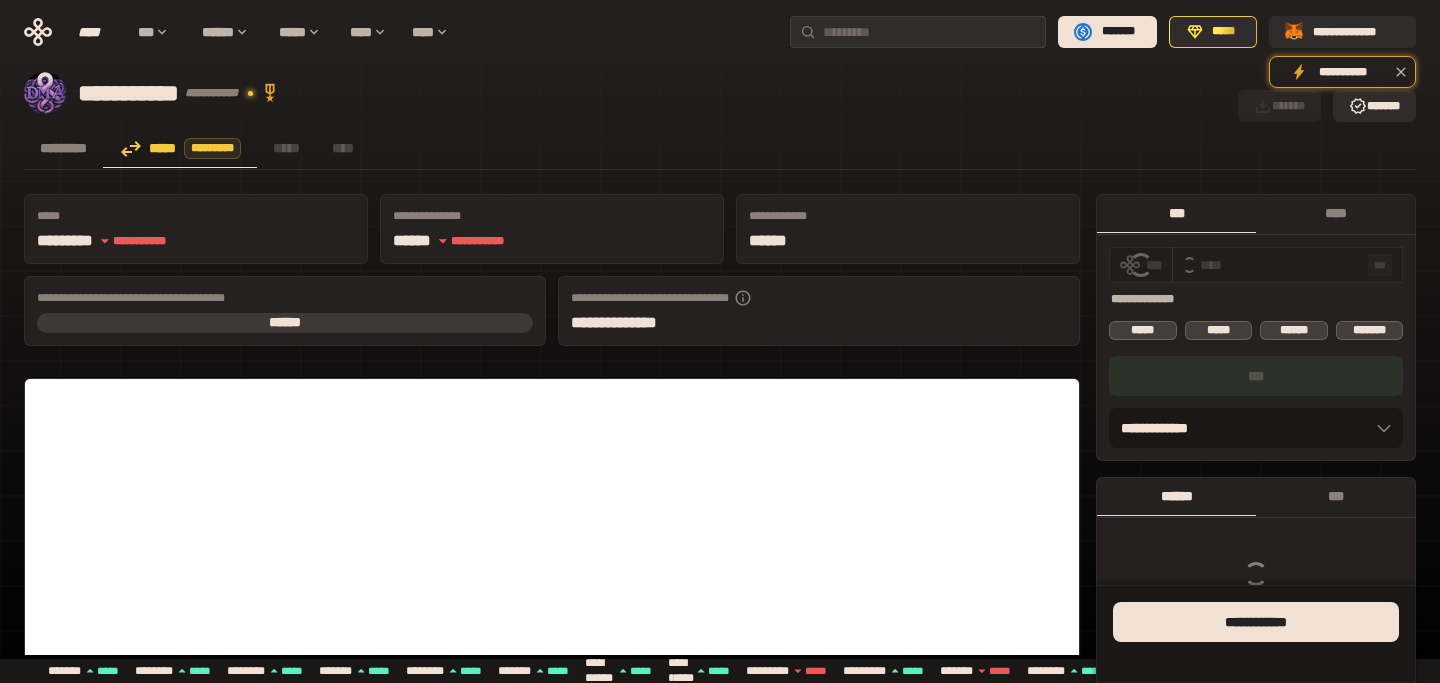 type on "*" 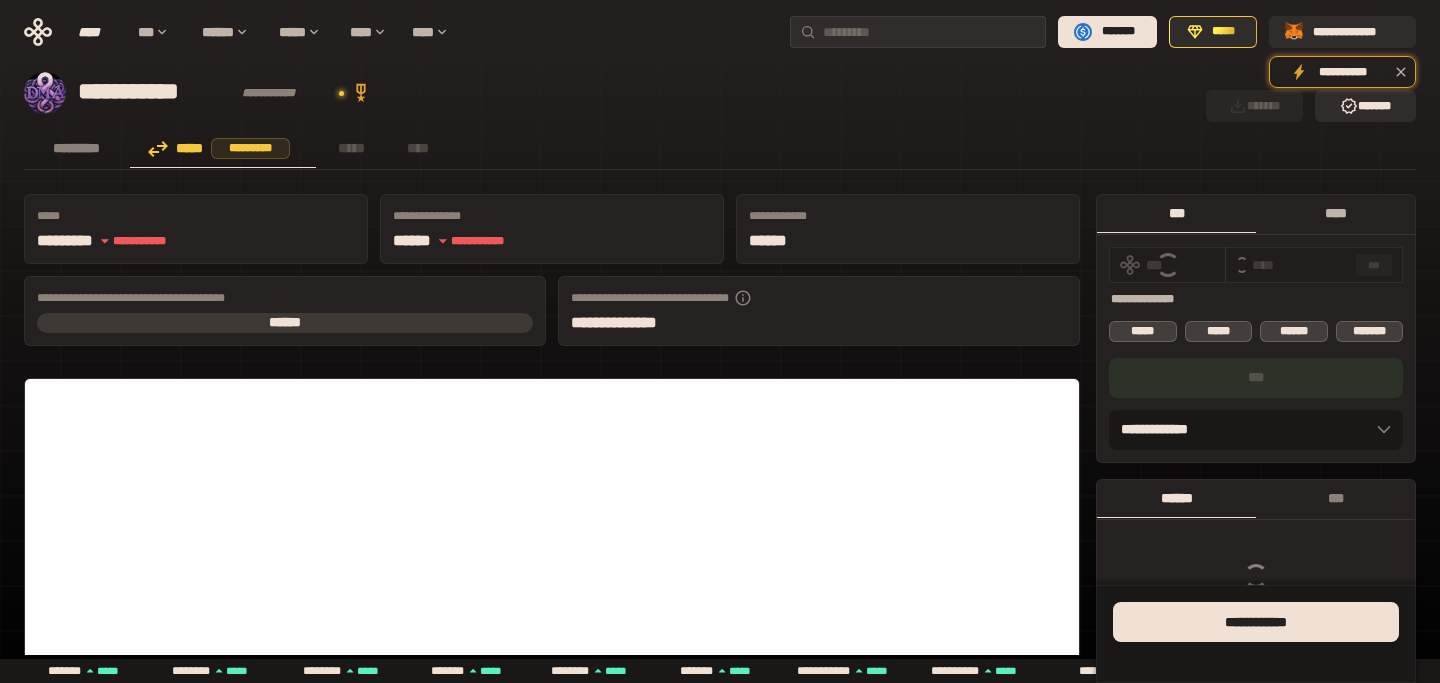 click on "****" at bounding box center (1335, 213) 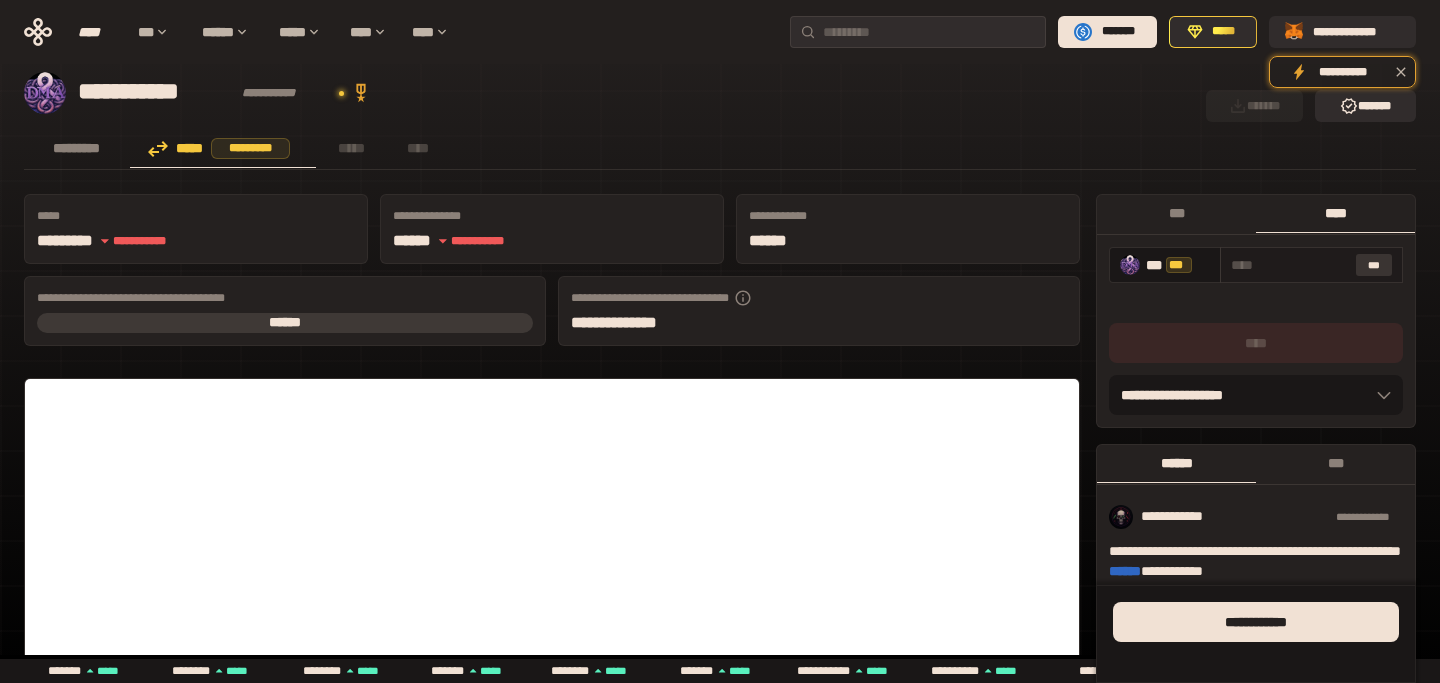 click on "***" at bounding box center (1374, 265) 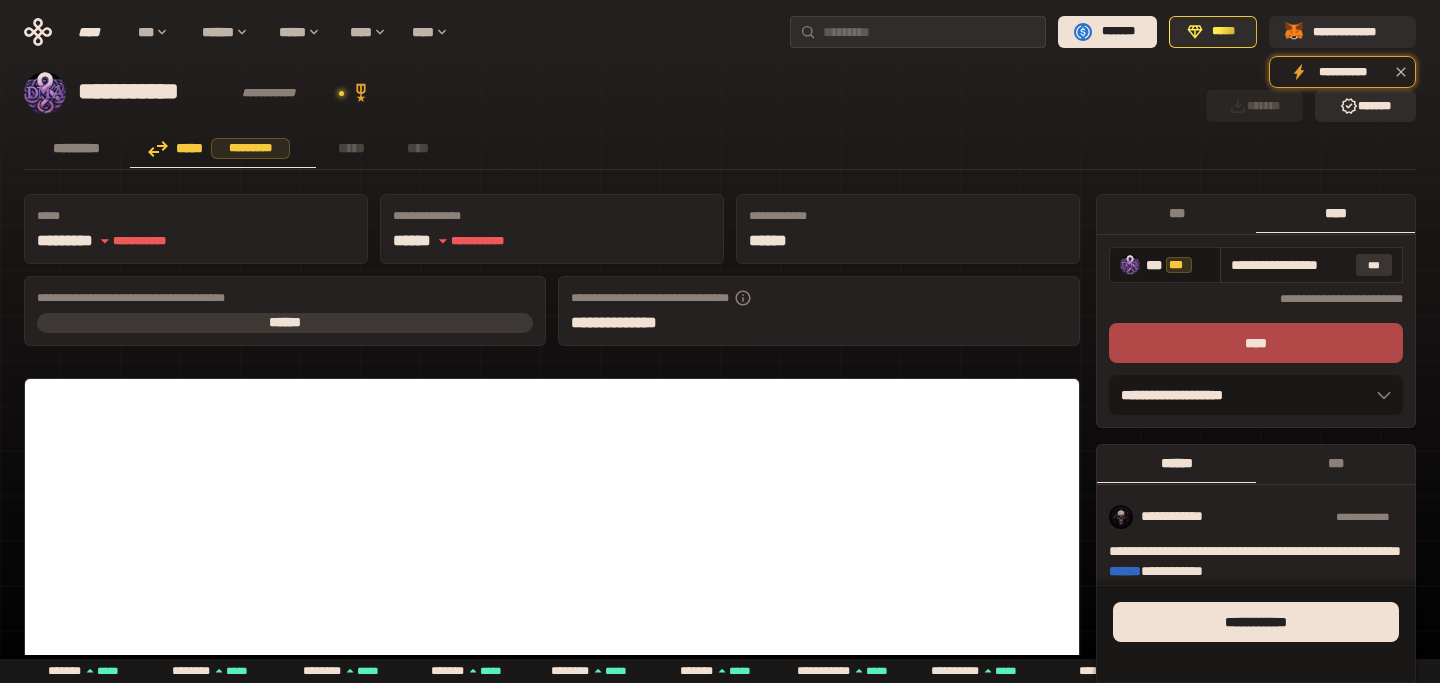 click on "***" at bounding box center (1374, 265) 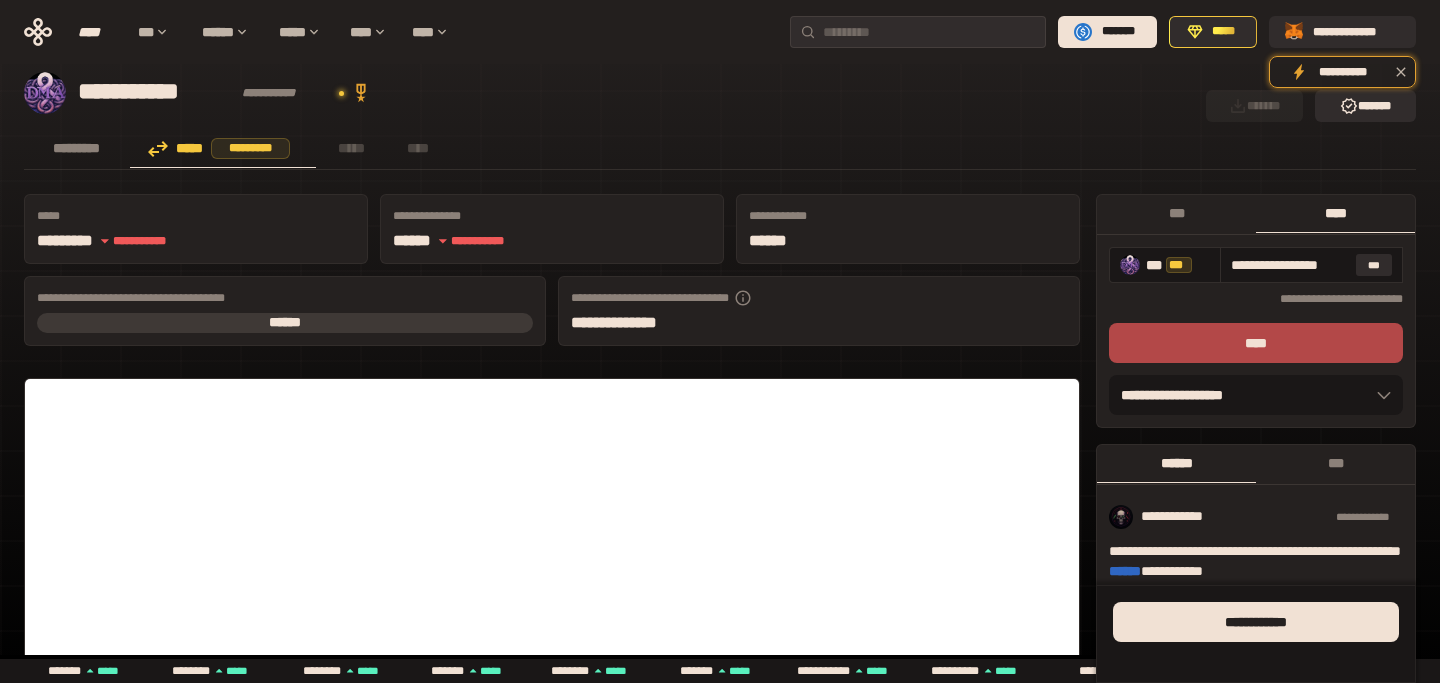 scroll, scrollTop: 0, scrollLeft: 0, axis: both 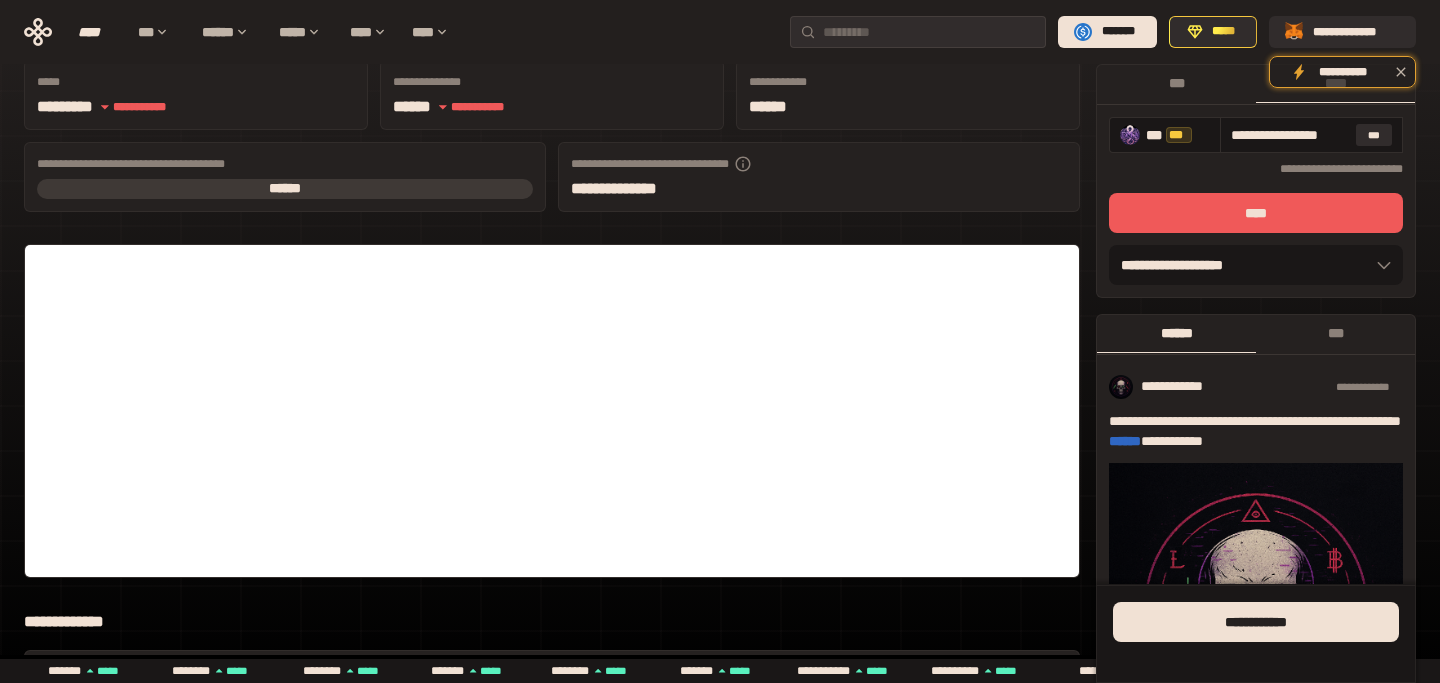 click on "****" at bounding box center [1256, 213] 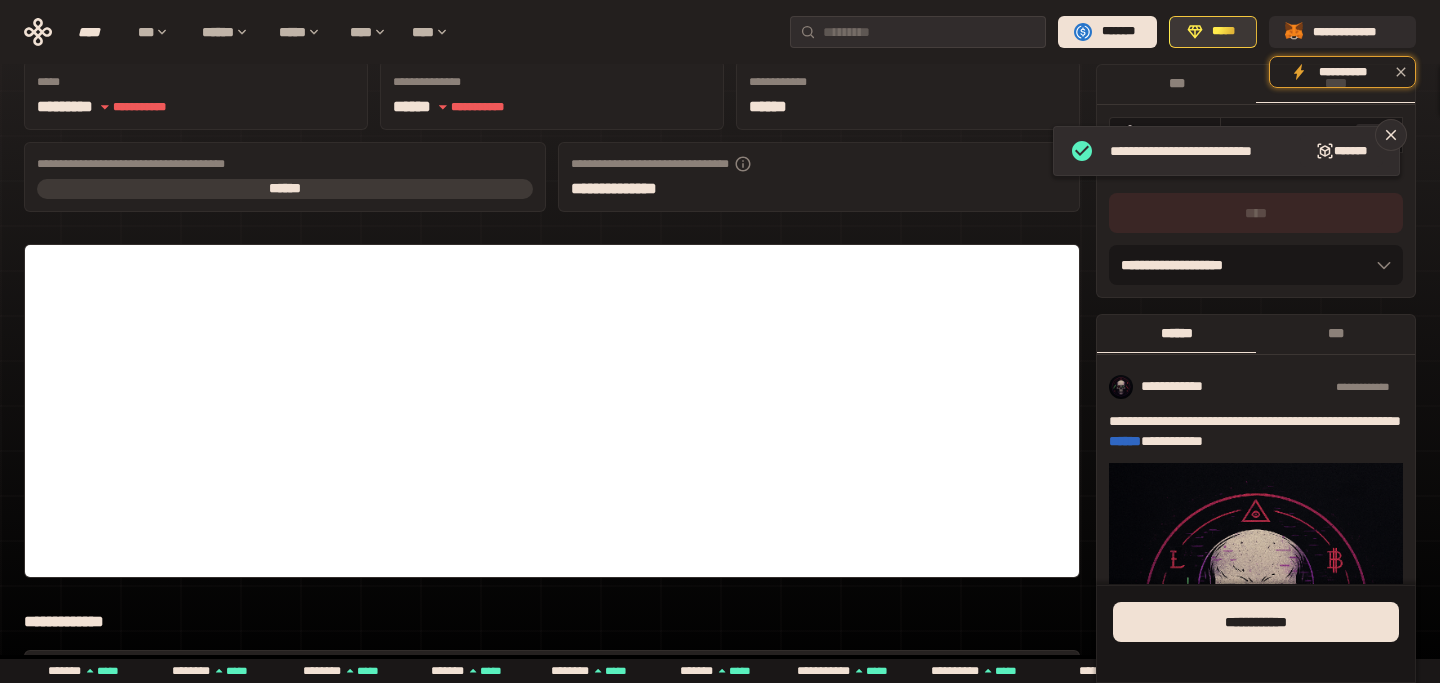 click on "***" at bounding box center (1176, 83) 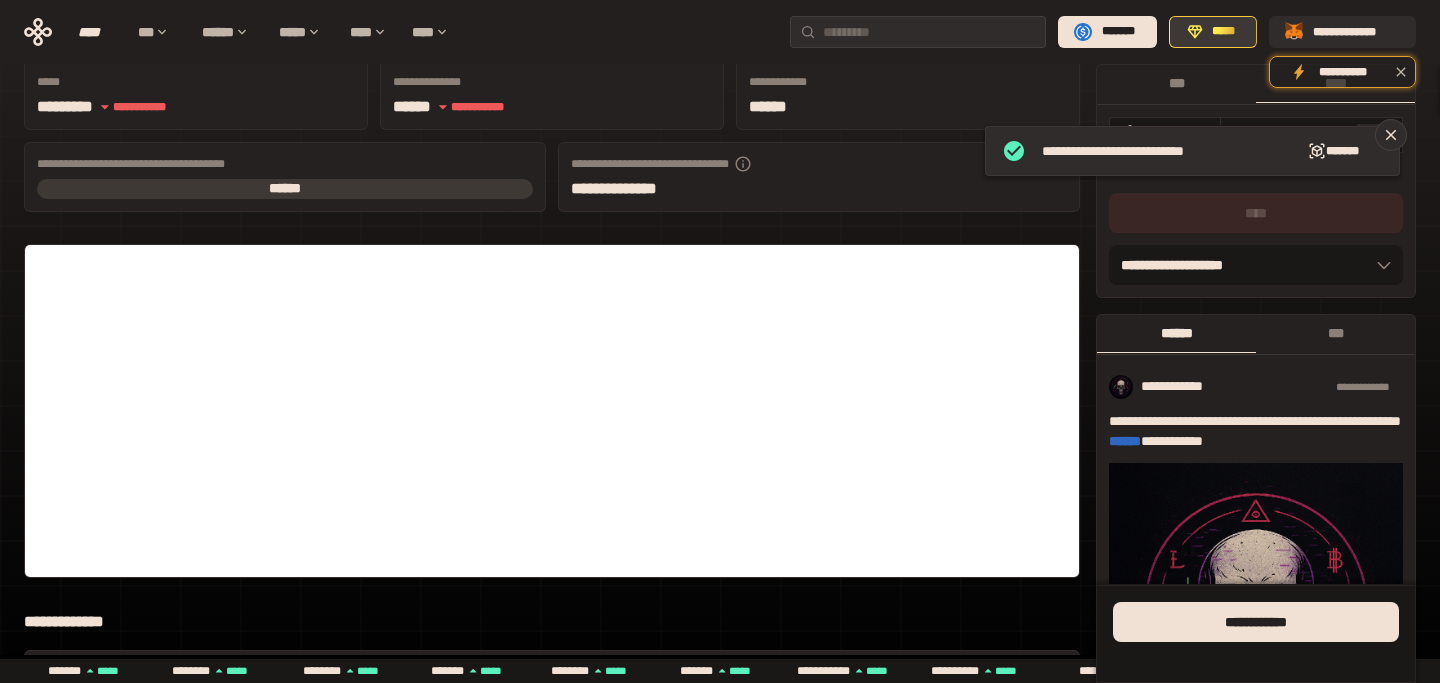 click on "***" at bounding box center (1176, 83) 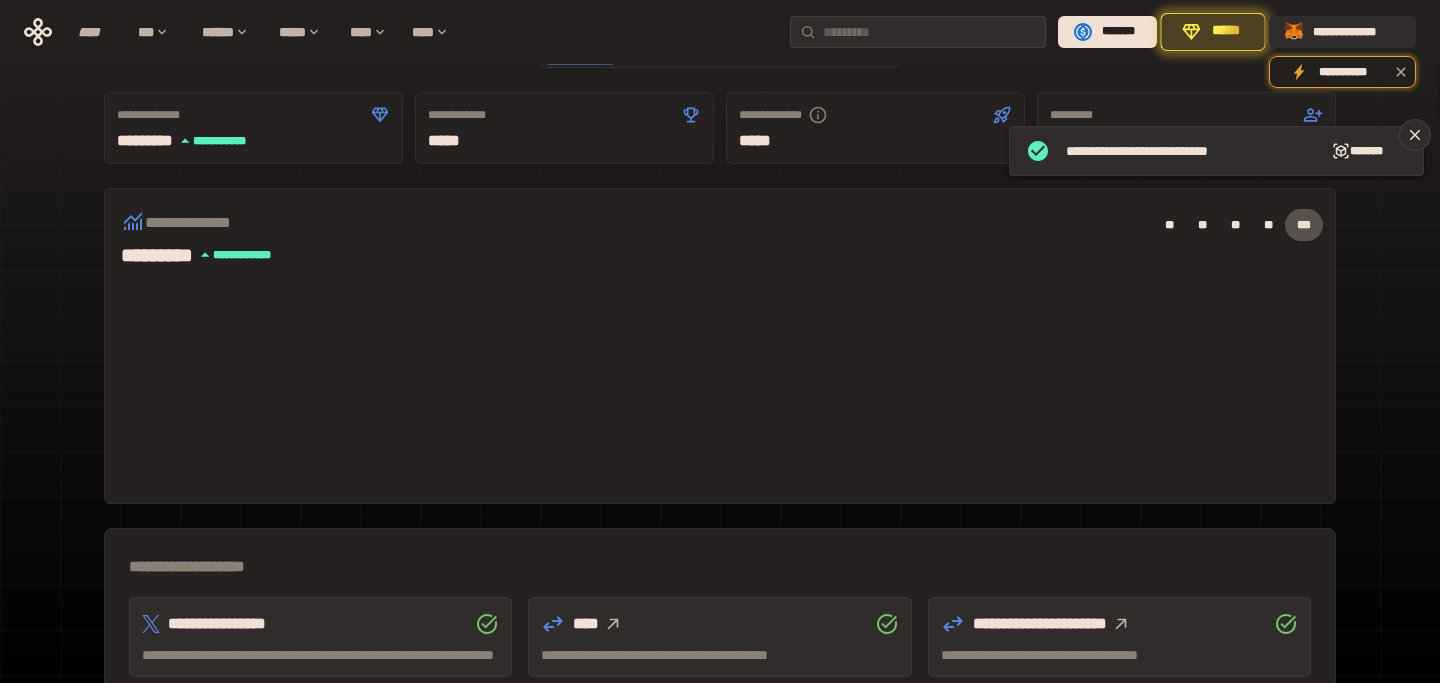 scroll, scrollTop: 0, scrollLeft: 0, axis: both 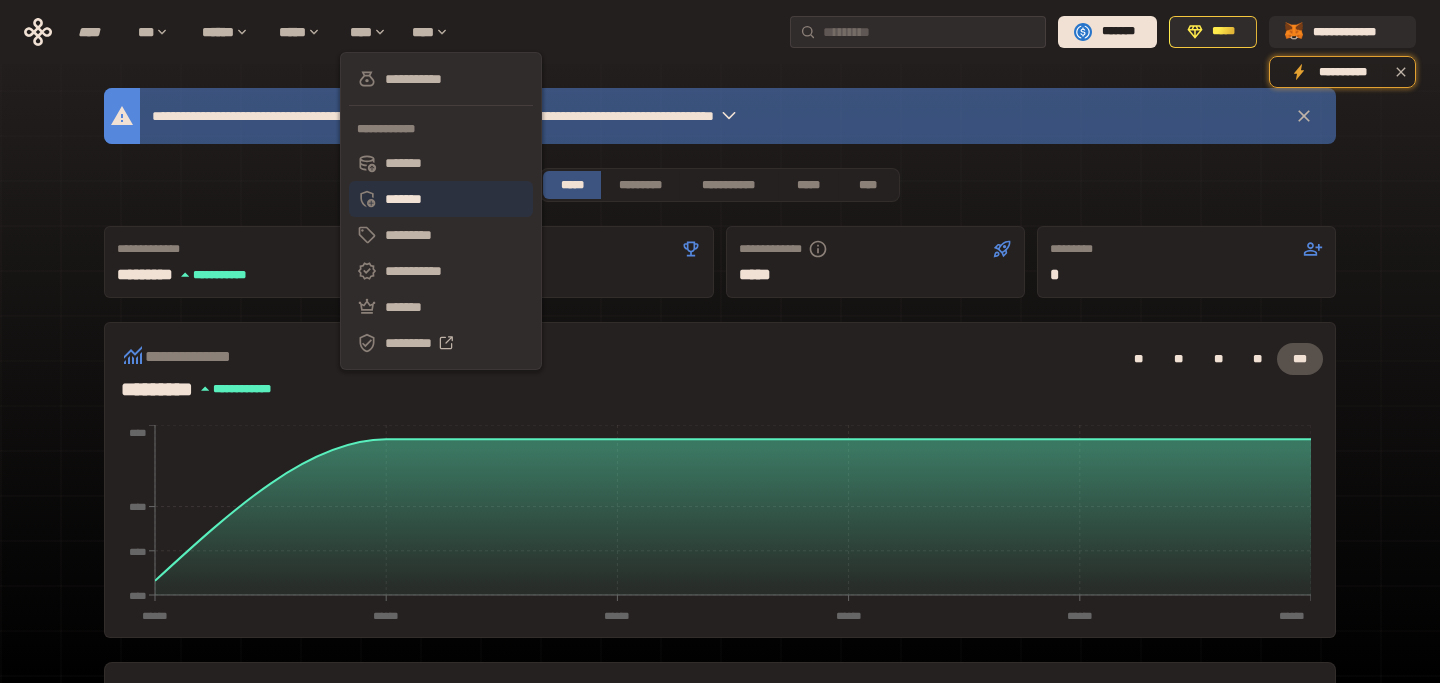 click on "*******" at bounding box center (441, 199) 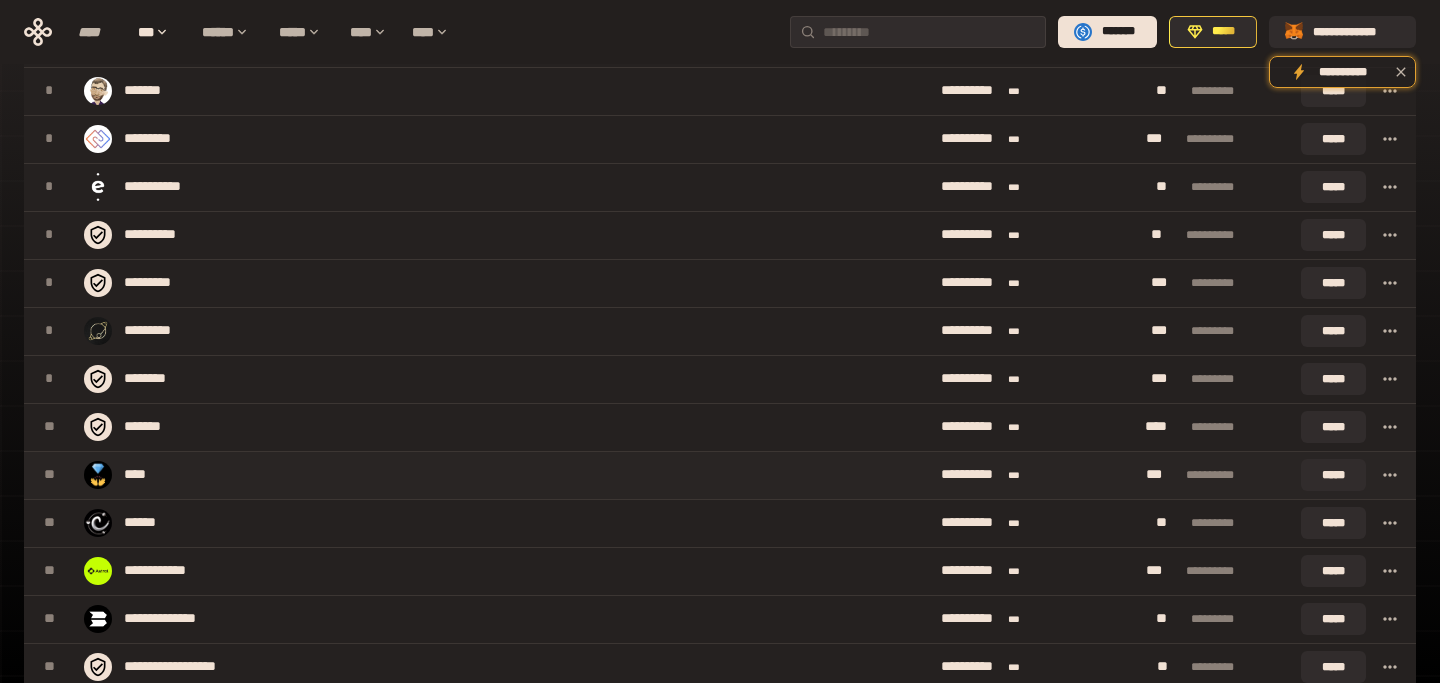 scroll, scrollTop: 0, scrollLeft: 0, axis: both 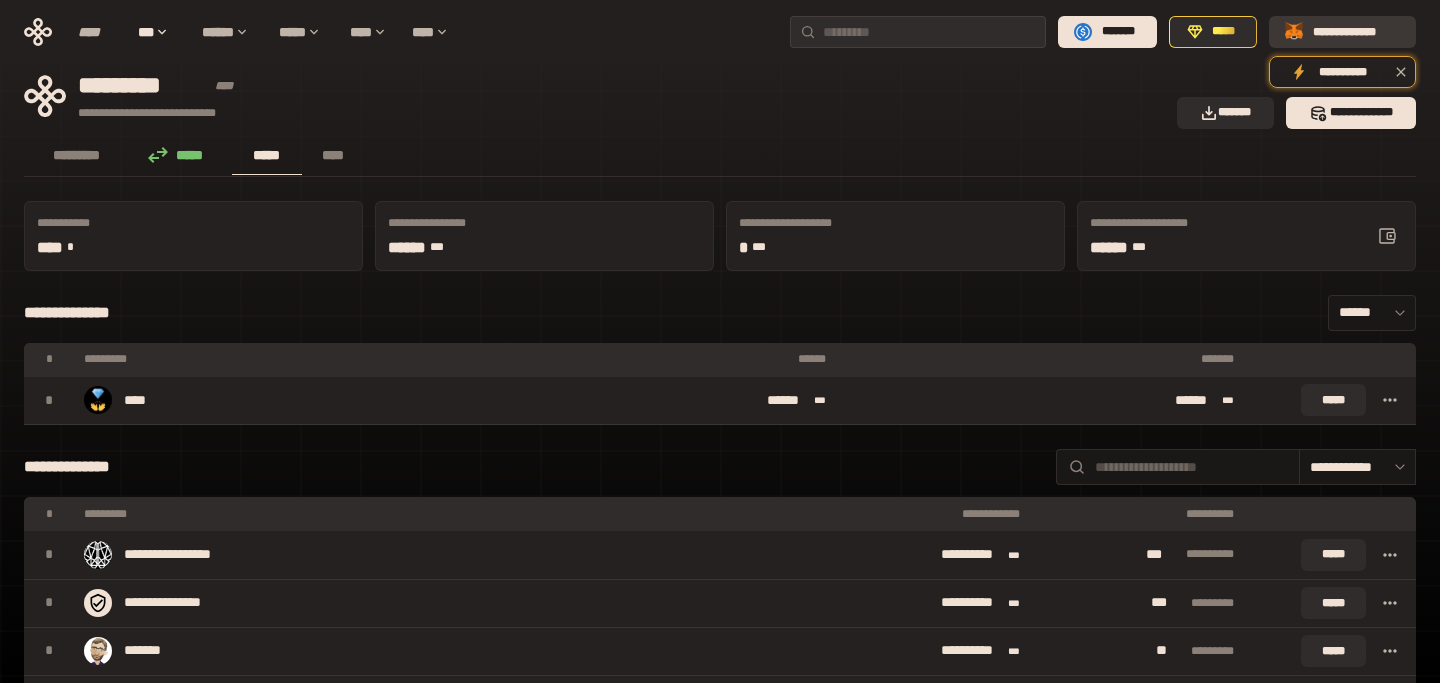 click on "**********" at bounding box center (1356, 32) 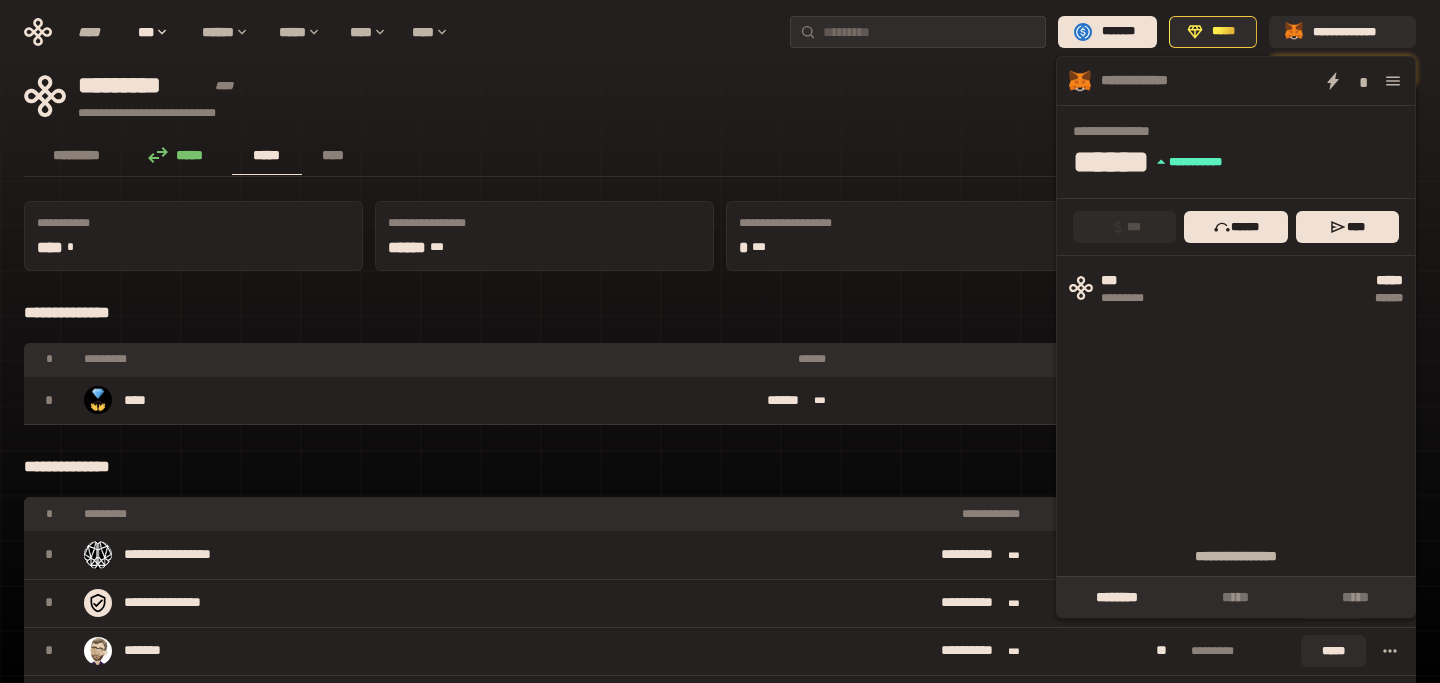 click on "**********" at bounding box center (720, 313) 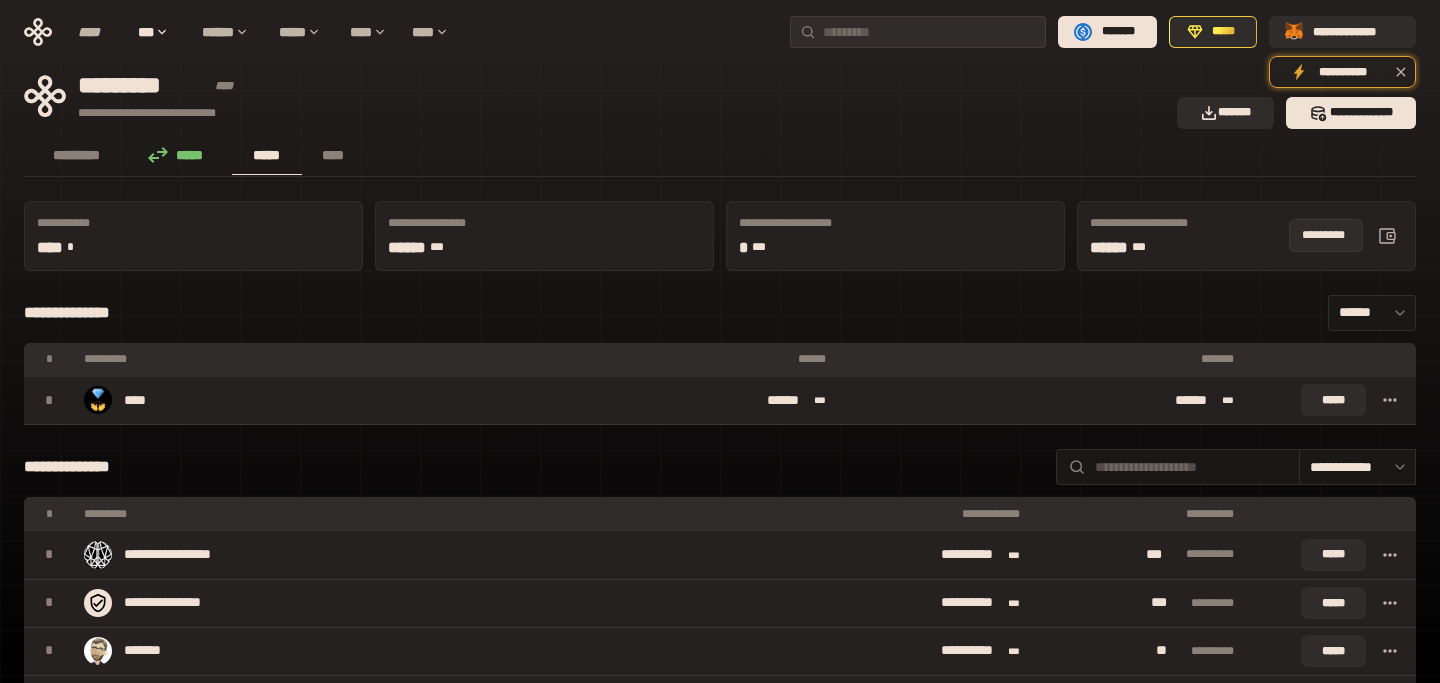 click 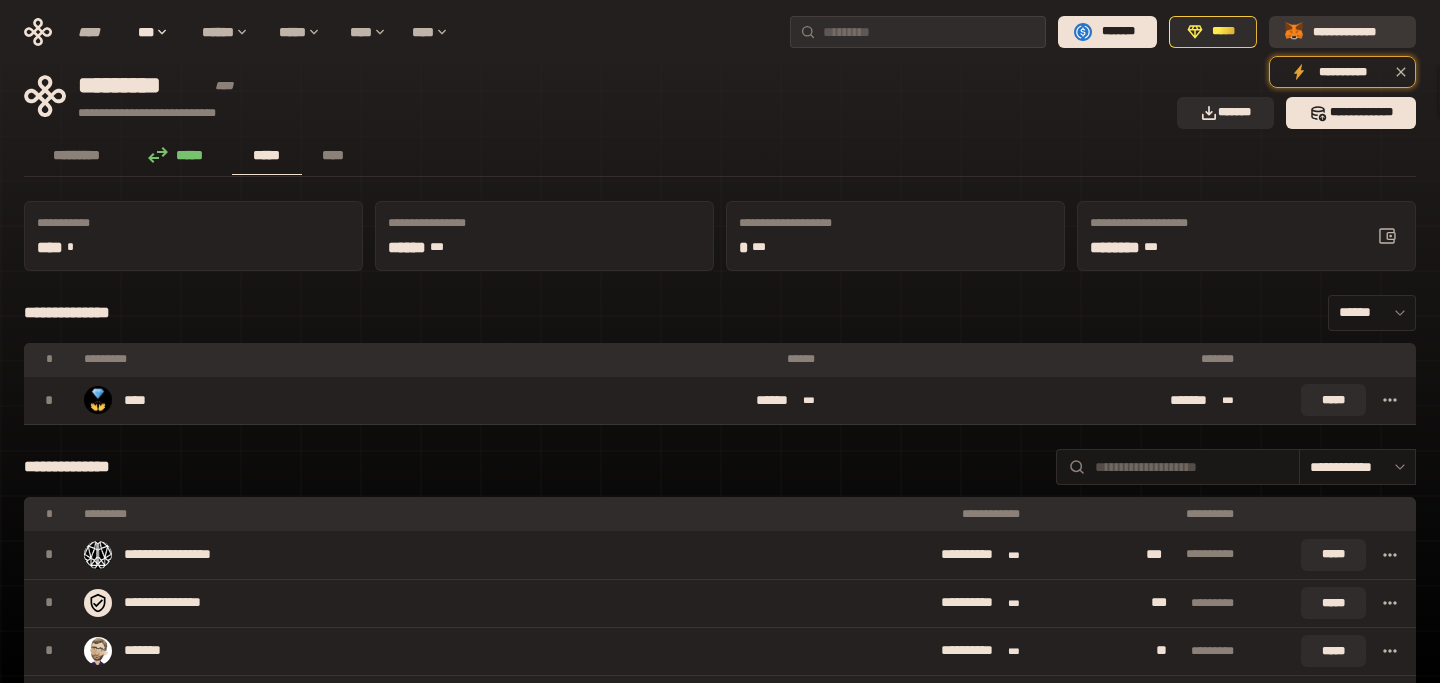 click on "**********" at bounding box center [1356, 32] 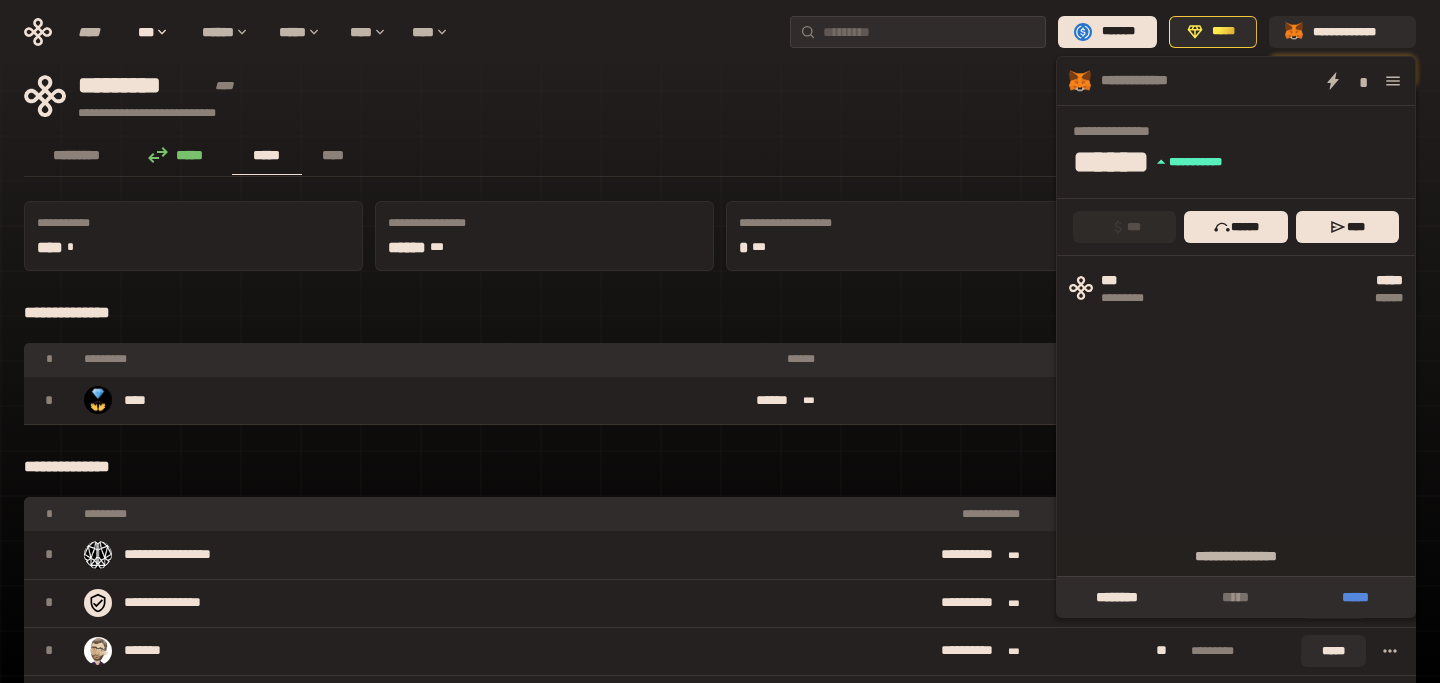 click on "*****" at bounding box center (1355, 597) 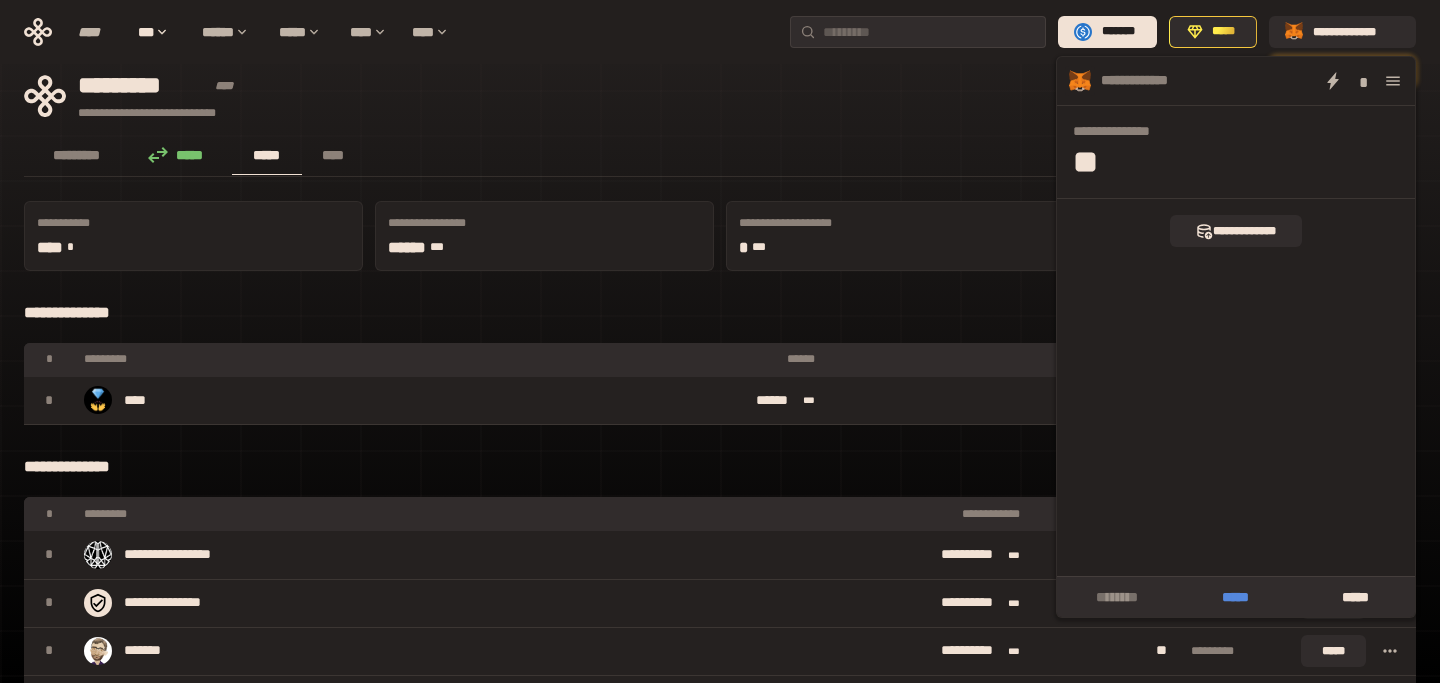 click on "*****" at bounding box center [1235, 597] 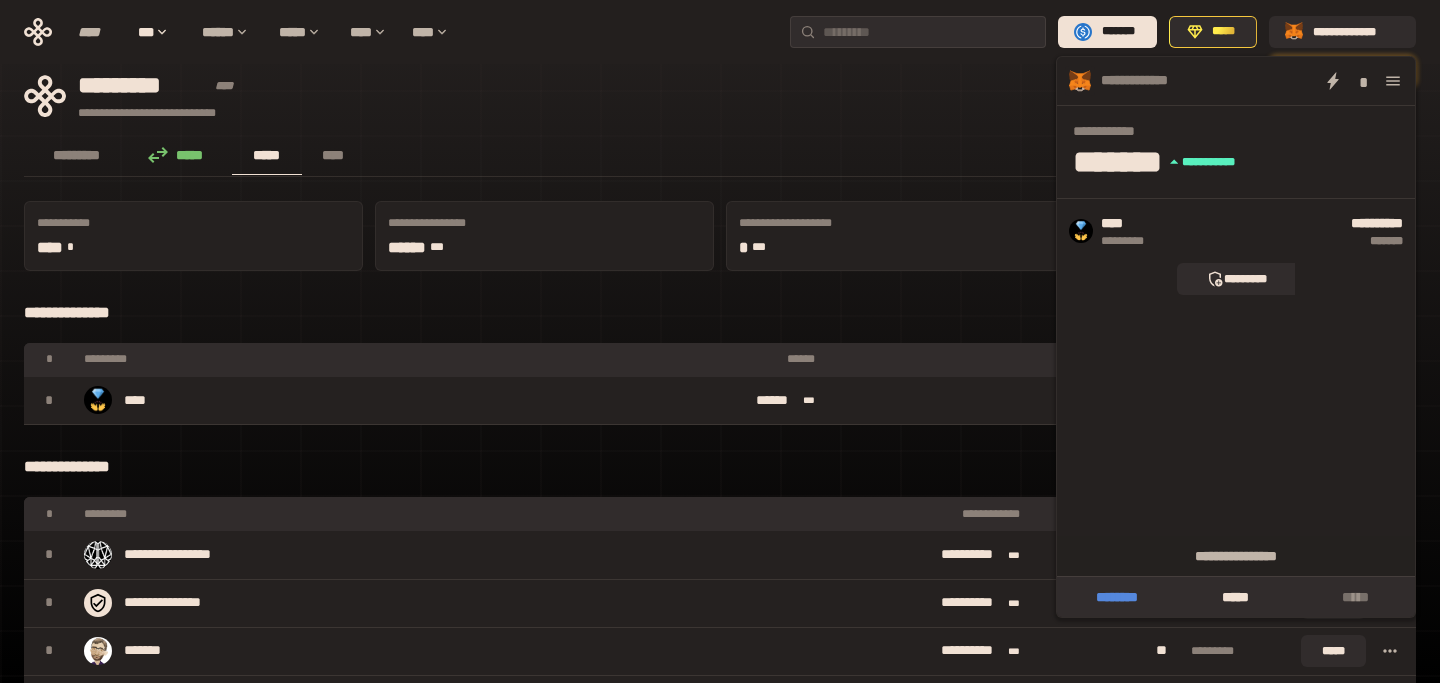 click on "********" at bounding box center [1116, 597] 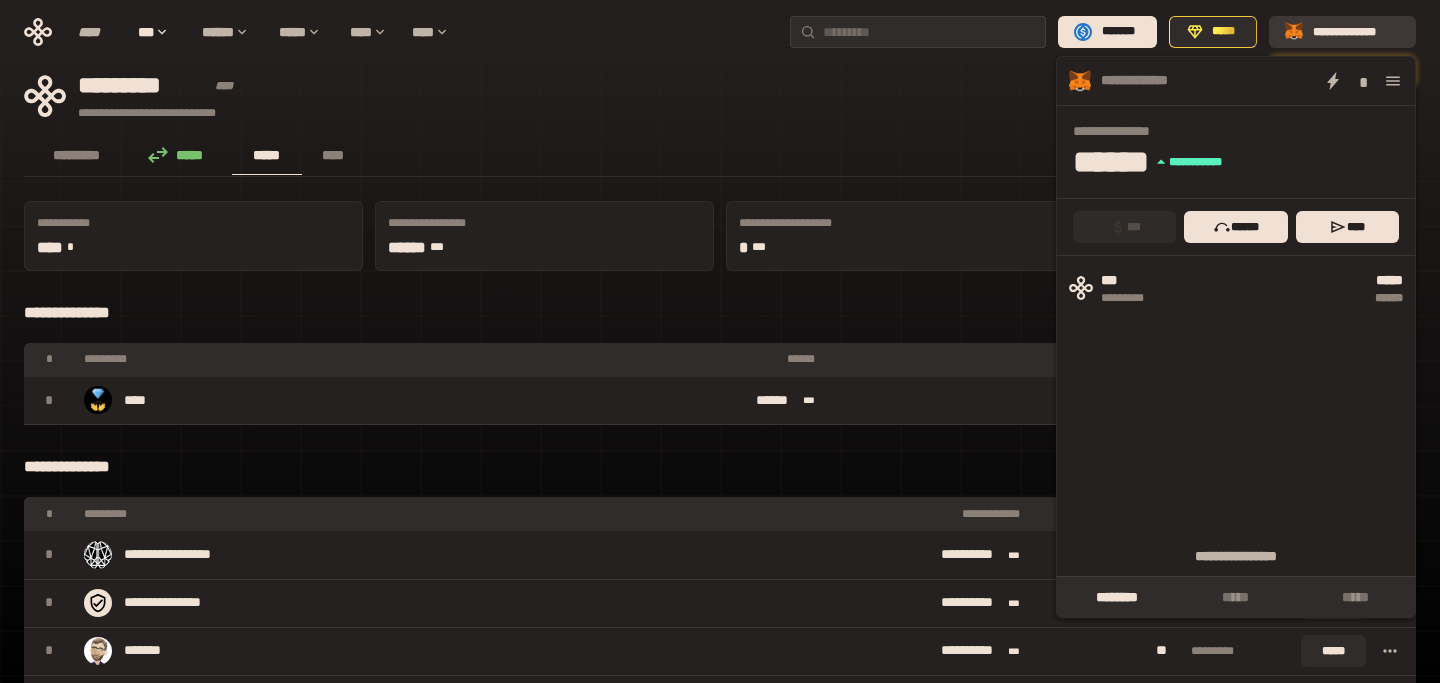 click on "**********" at bounding box center [1356, 32] 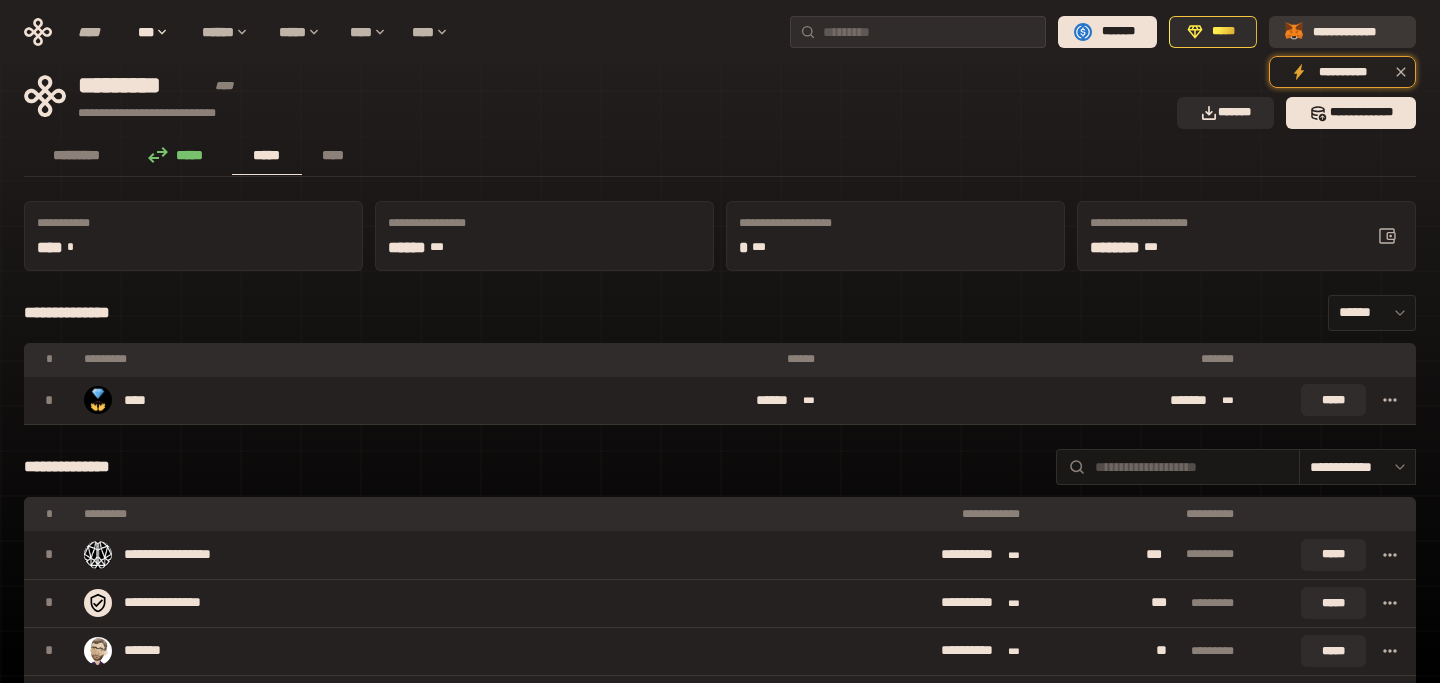 click on "**********" at bounding box center (1356, 32) 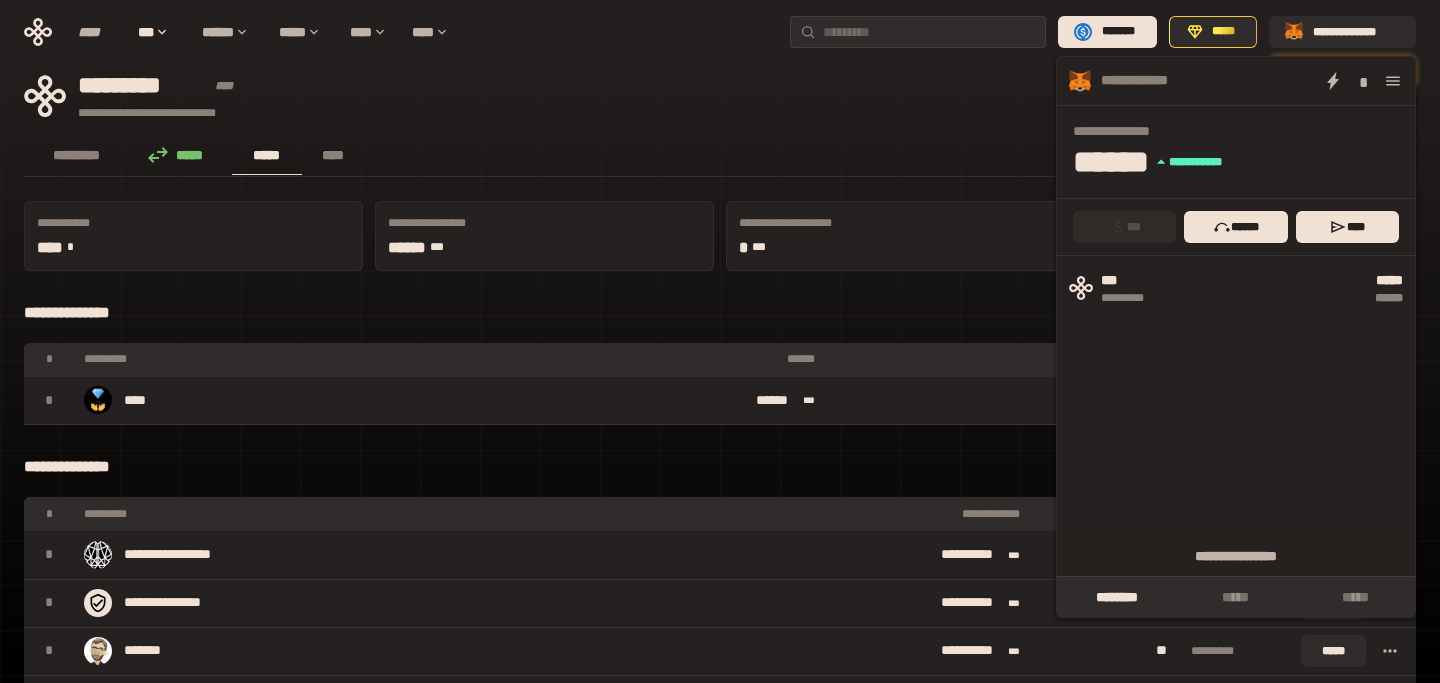 click 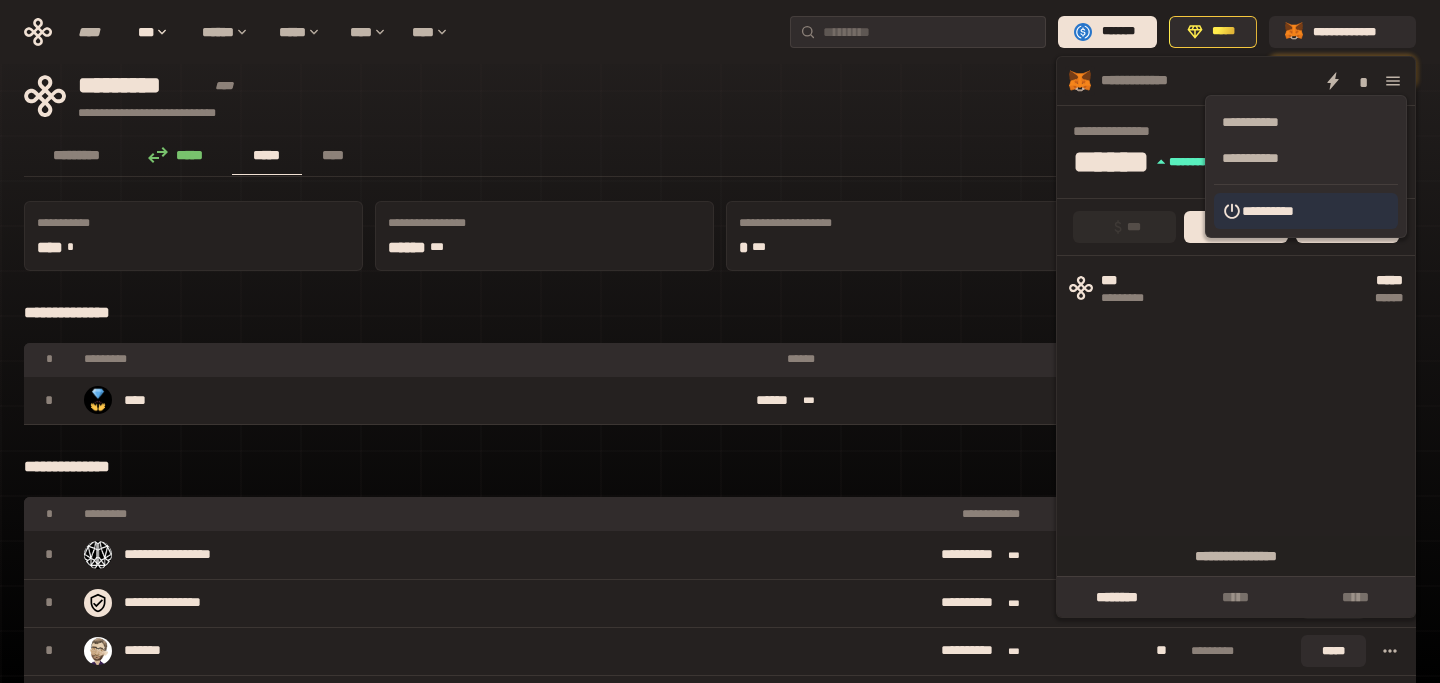 click on "**********" at bounding box center (1306, 211) 